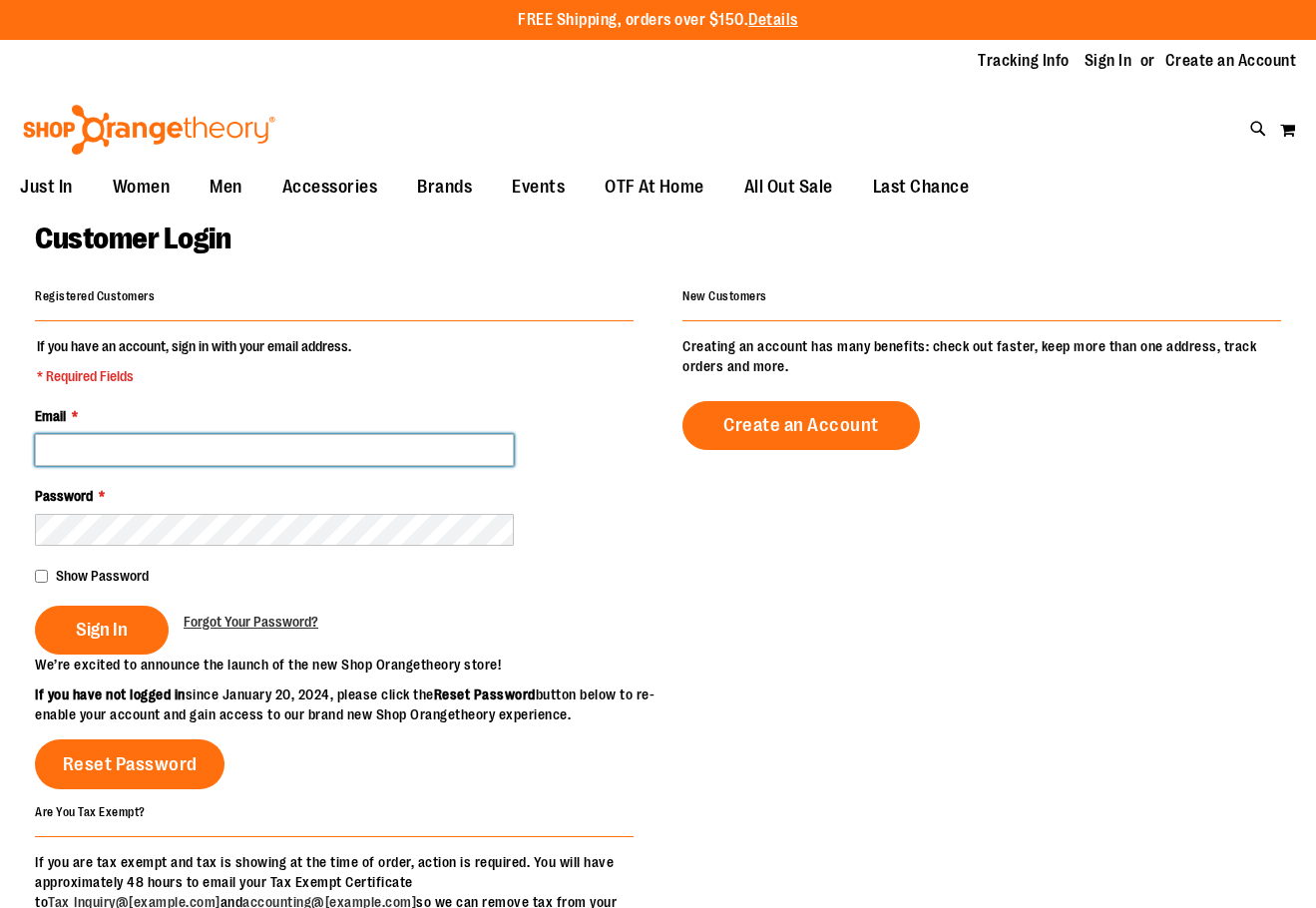 drag, startPoint x: 0, startPoint y: 0, endPoint x: 274, endPoint y: 456, distance: 531.989 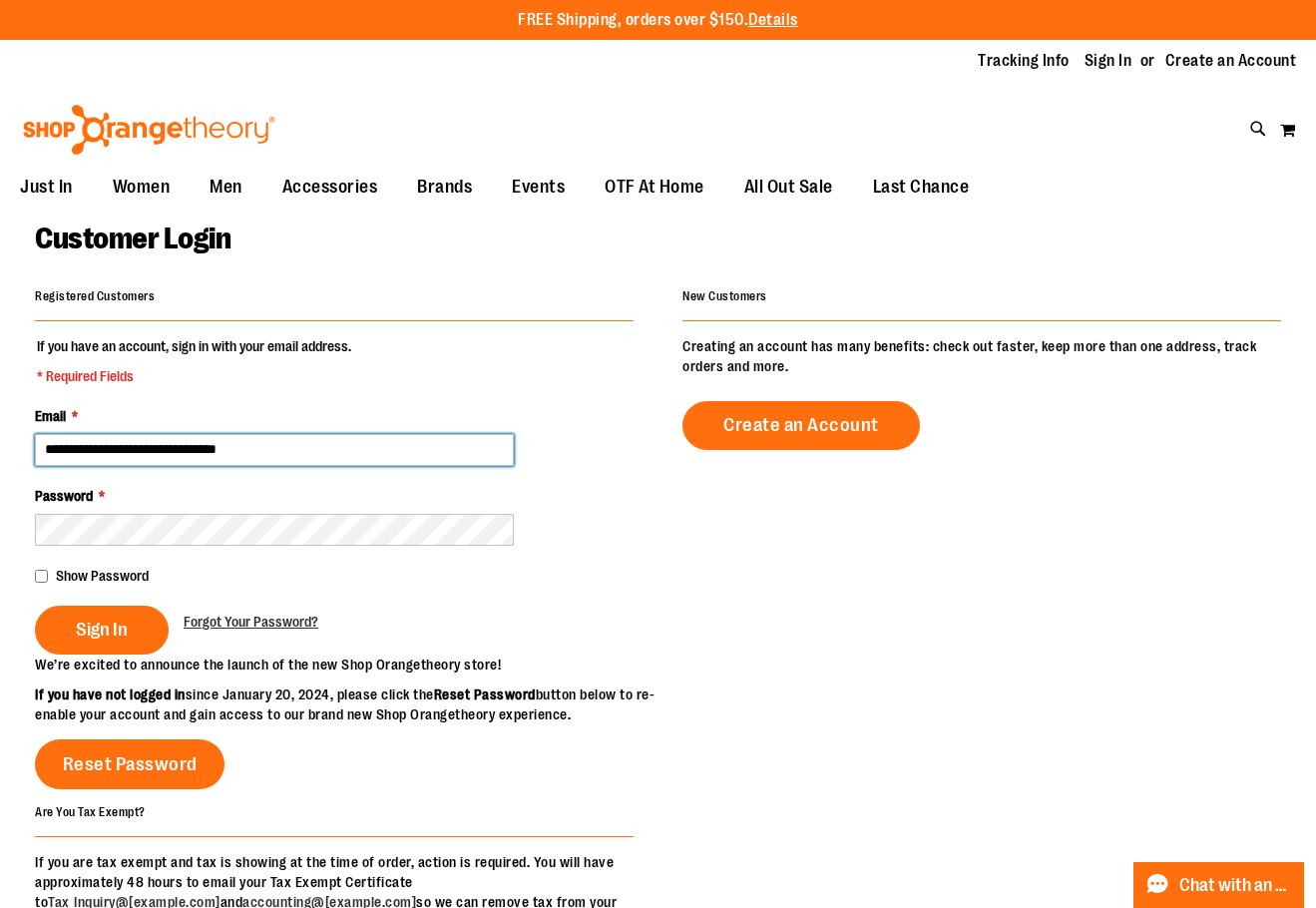 type on "**********" 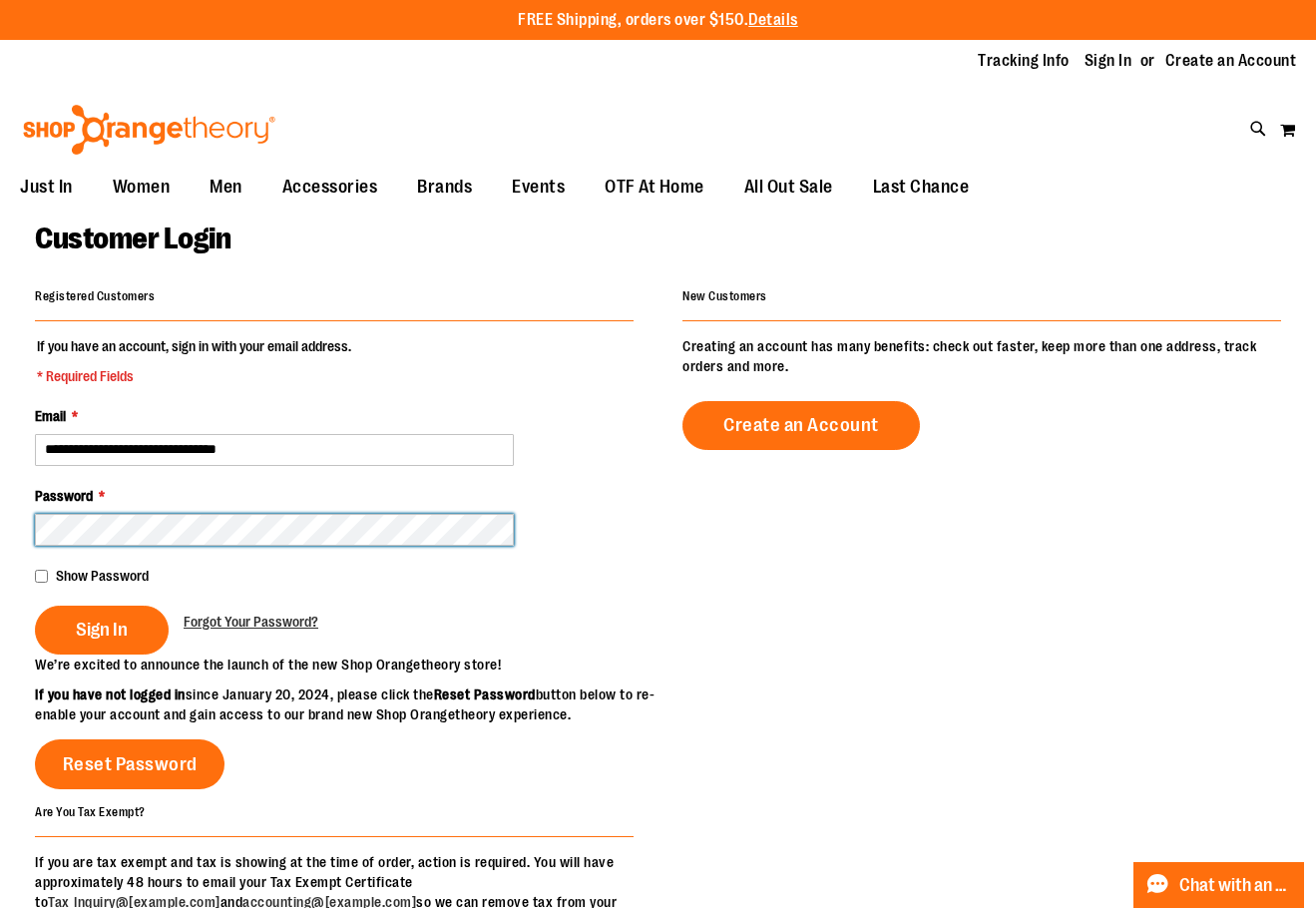 click on "Sign In" at bounding box center [102, 630] 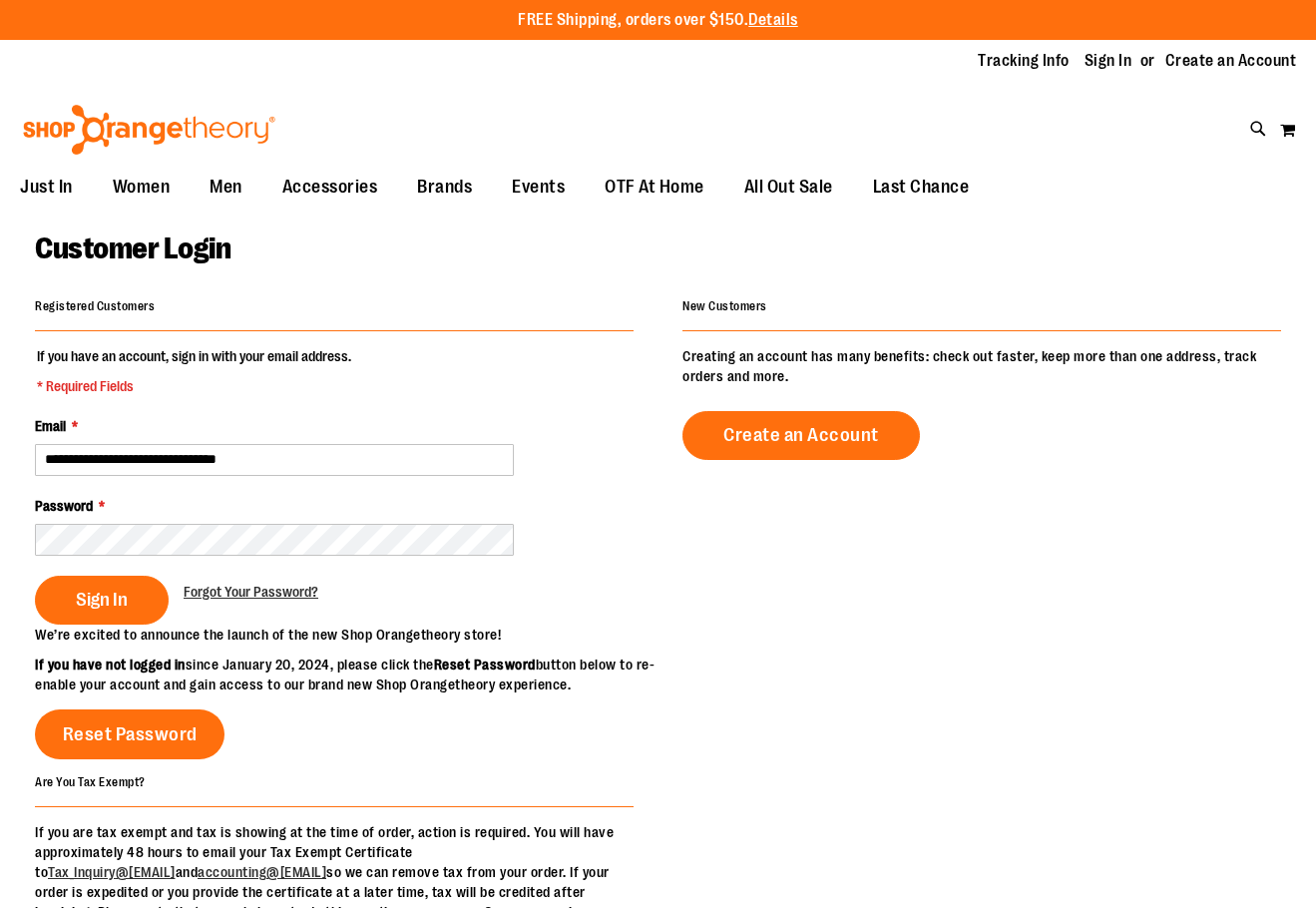 scroll, scrollTop: 0, scrollLeft: 0, axis: both 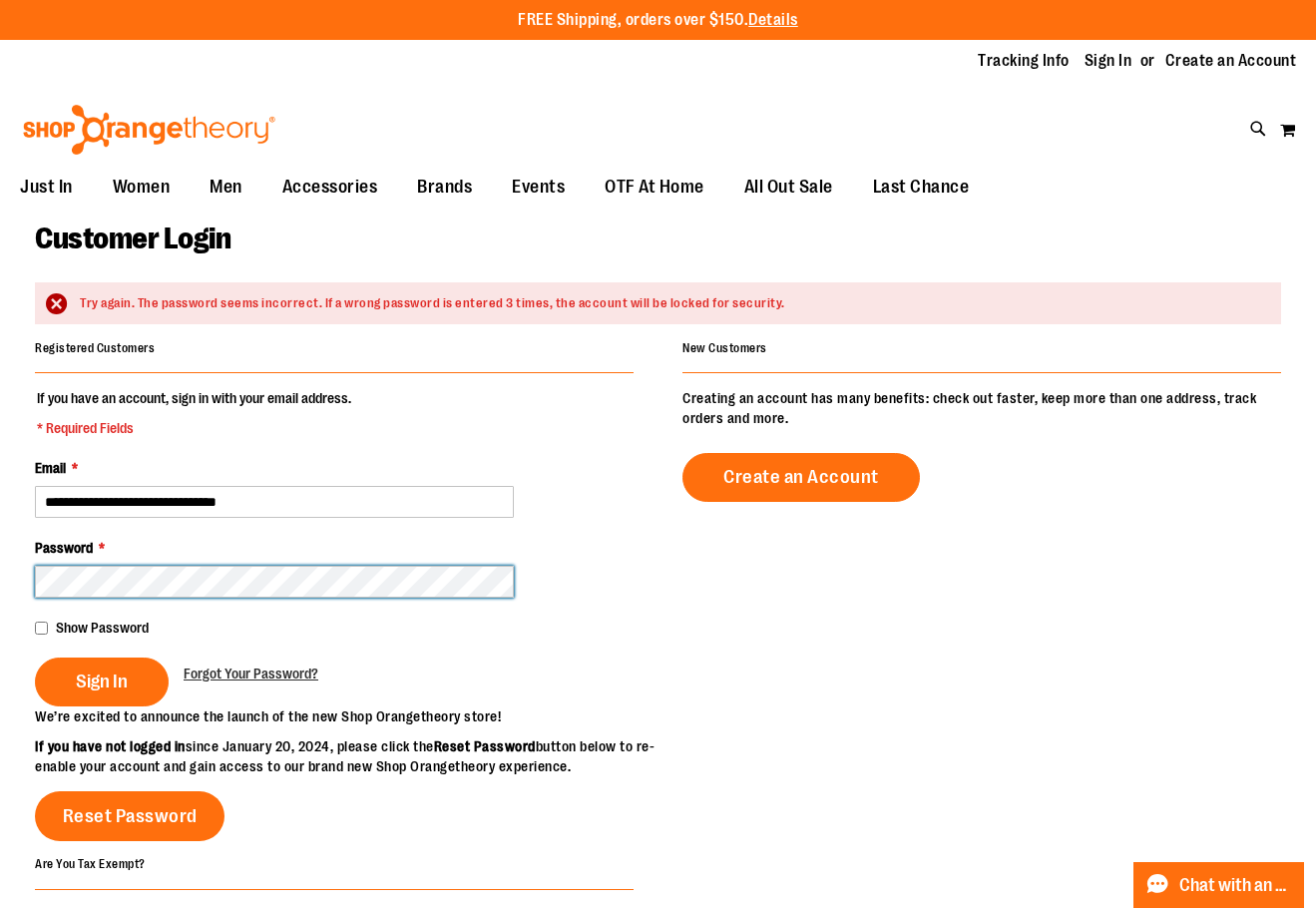 click on "Sign In" at bounding box center (102, 681) 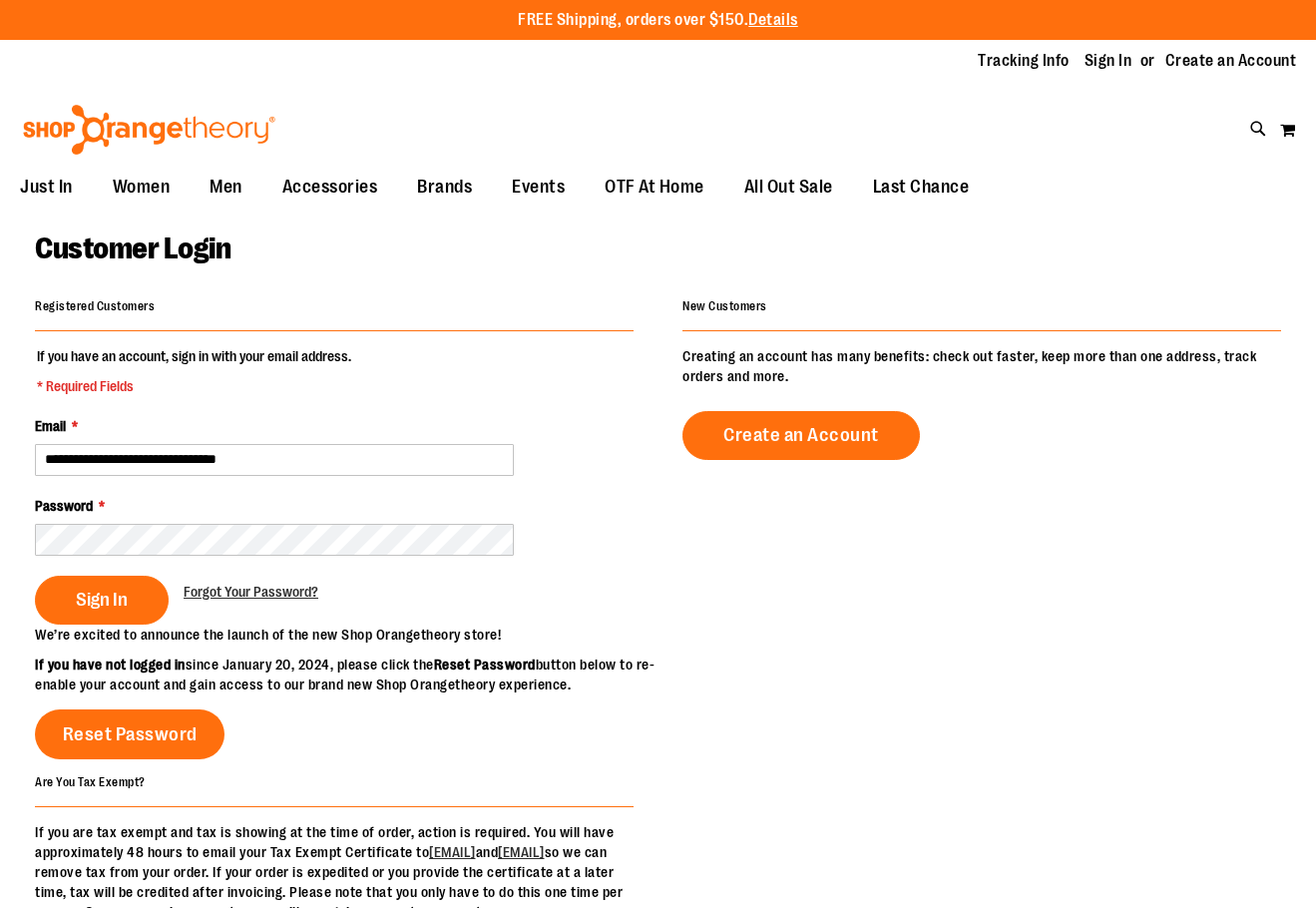 scroll, scrollTop: 0, scrollLeft: 0, axis: both 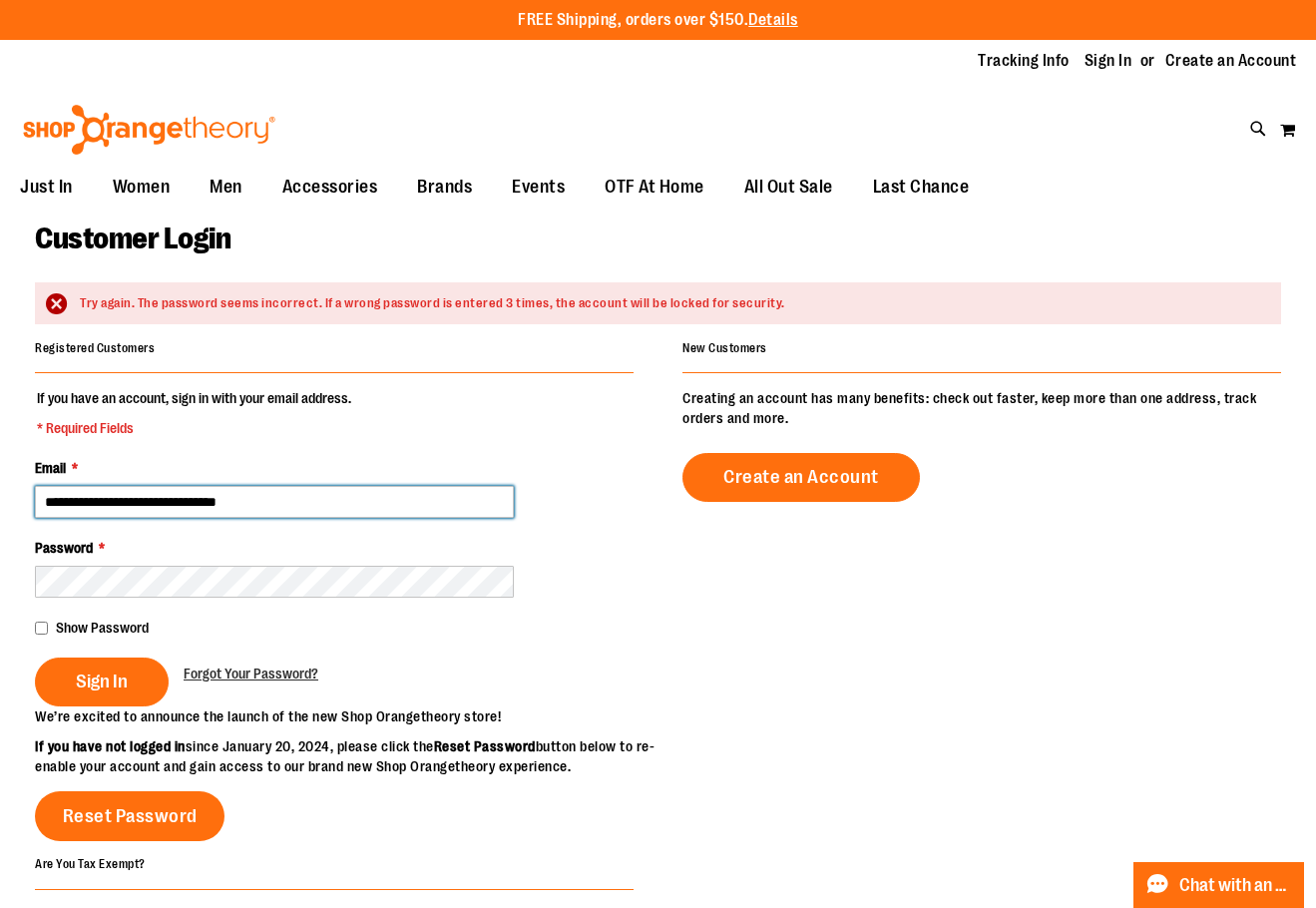 drag, startPoint x: 330, startPoint y: 502, endPoint x: -9, endPoint y: 454, distance: 342.38137 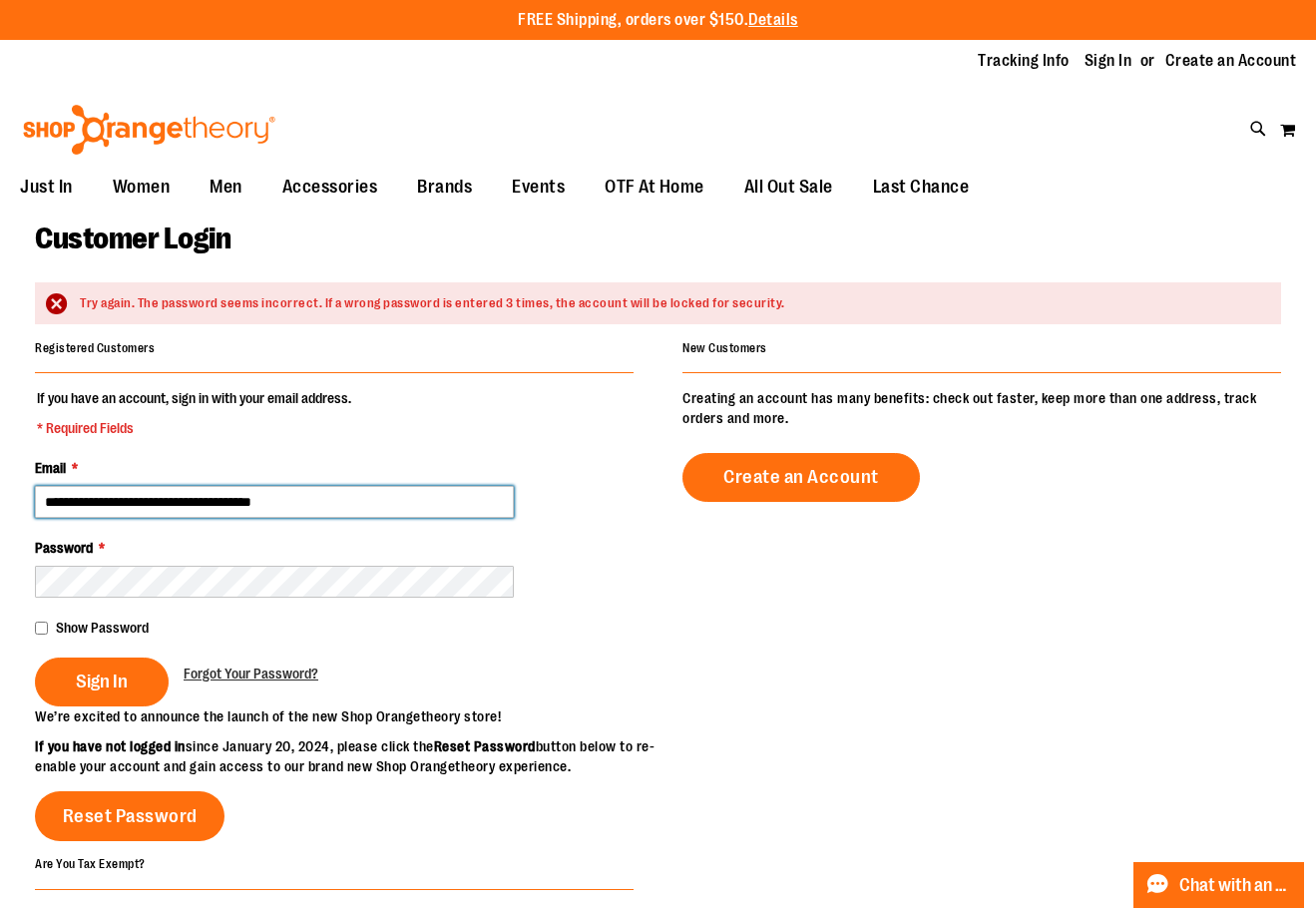 type on "**********" 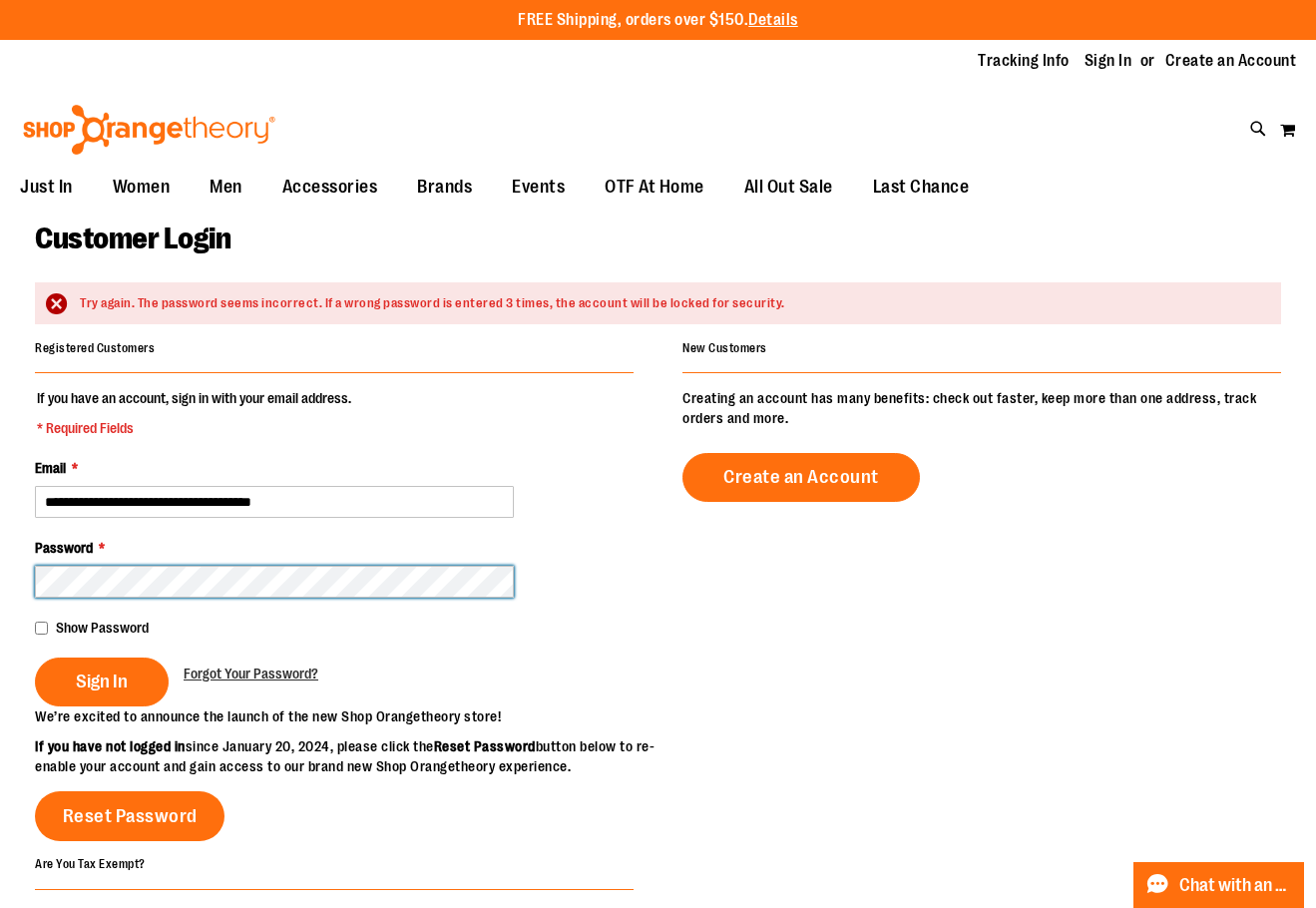 click on "Sign In" at bounding box center [102, 681] 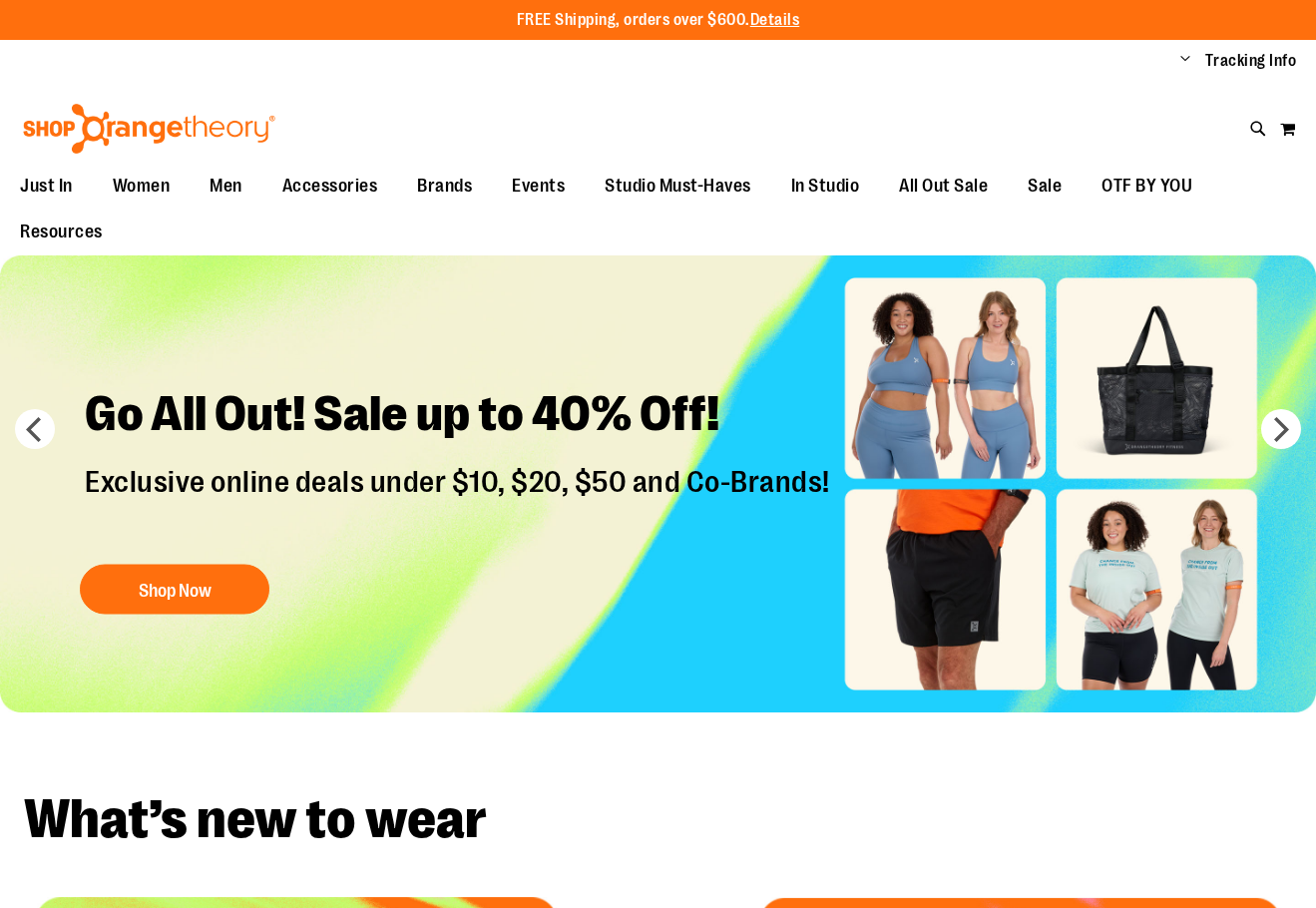 scroll, scrollTop: 0, scrollLeft: 0, axis: both 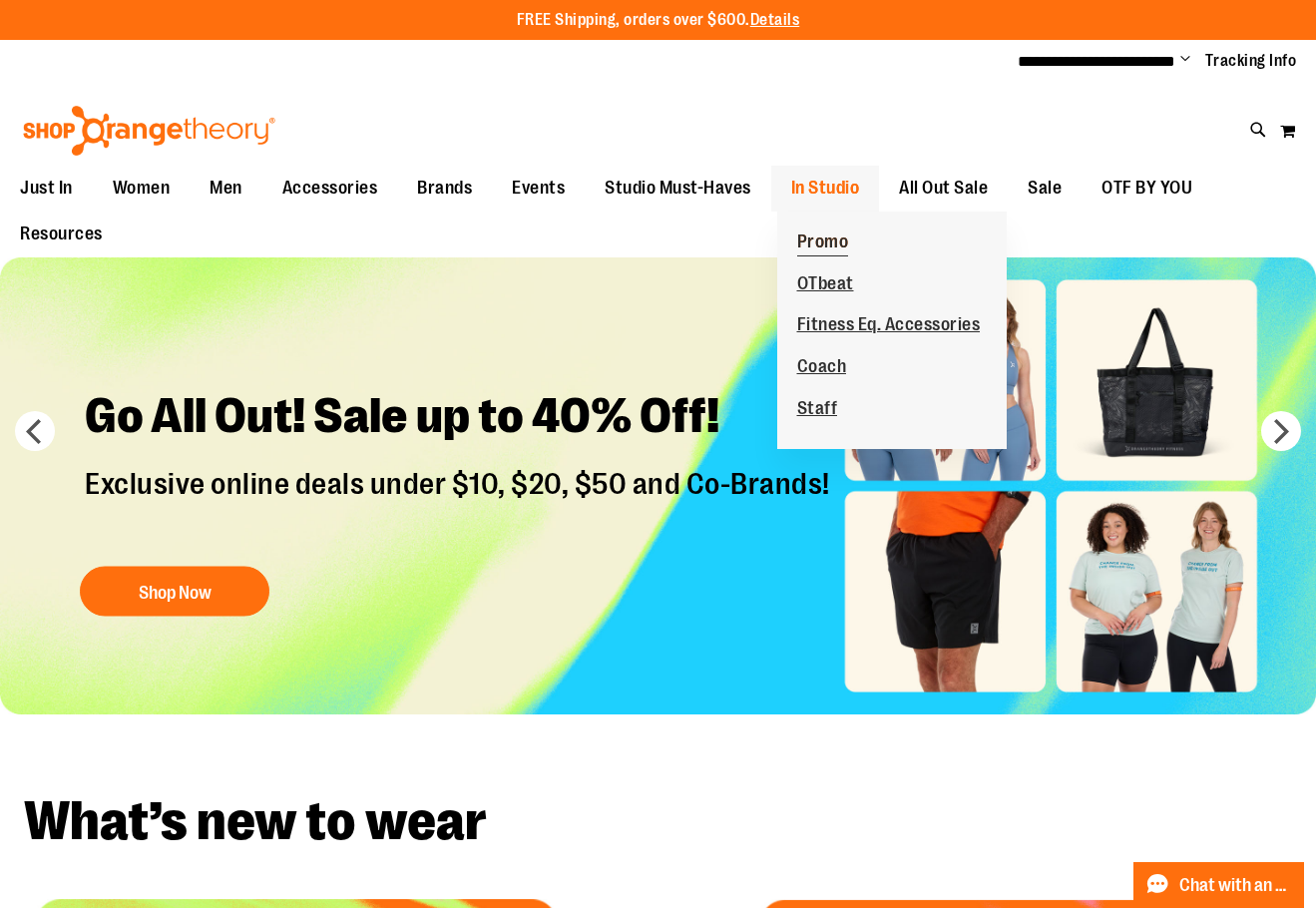 click on "Promo" at bounding box center (823, 243) 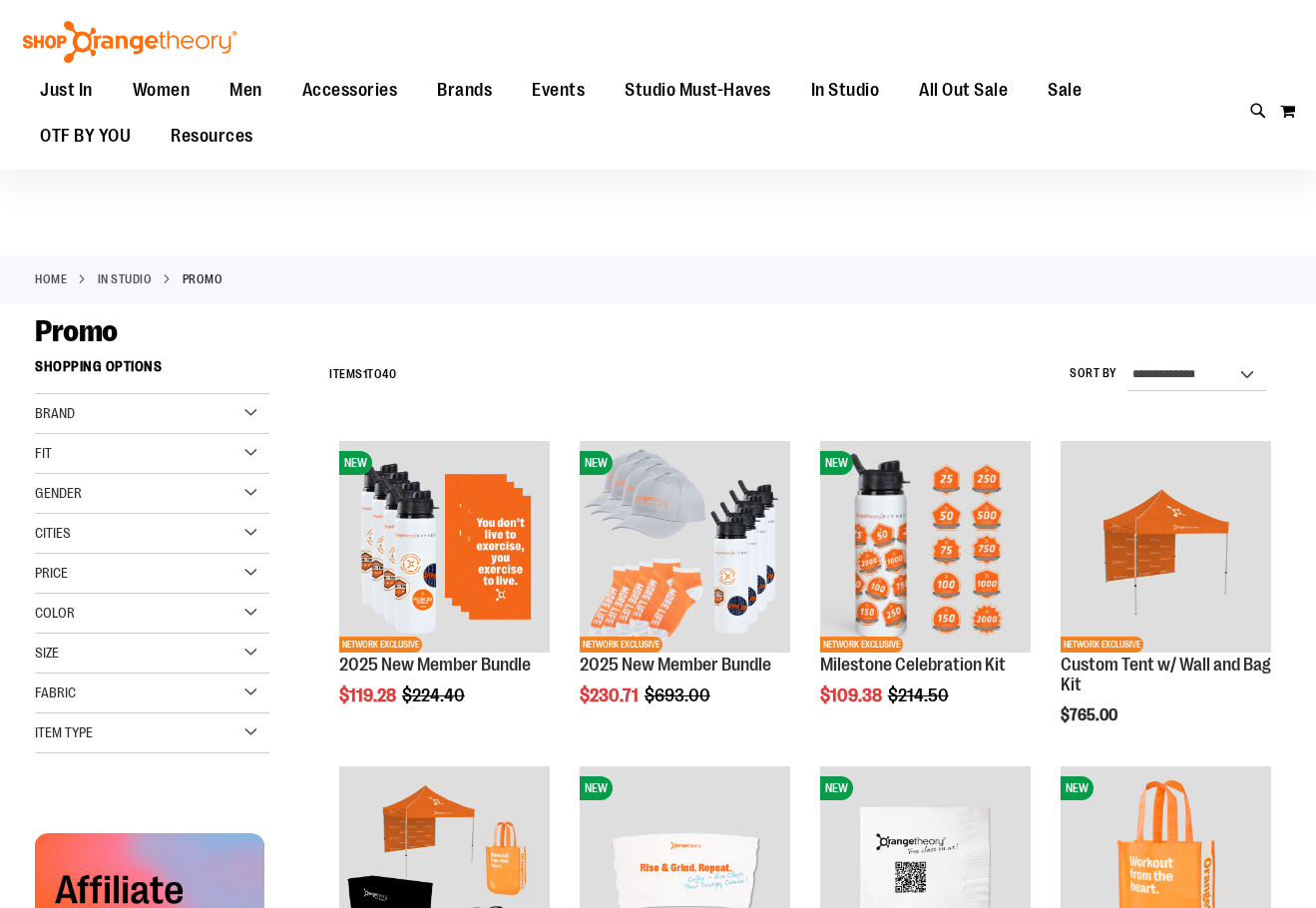 scroll, scrollTop: 298, scrollLeft: 0, axis: vertical 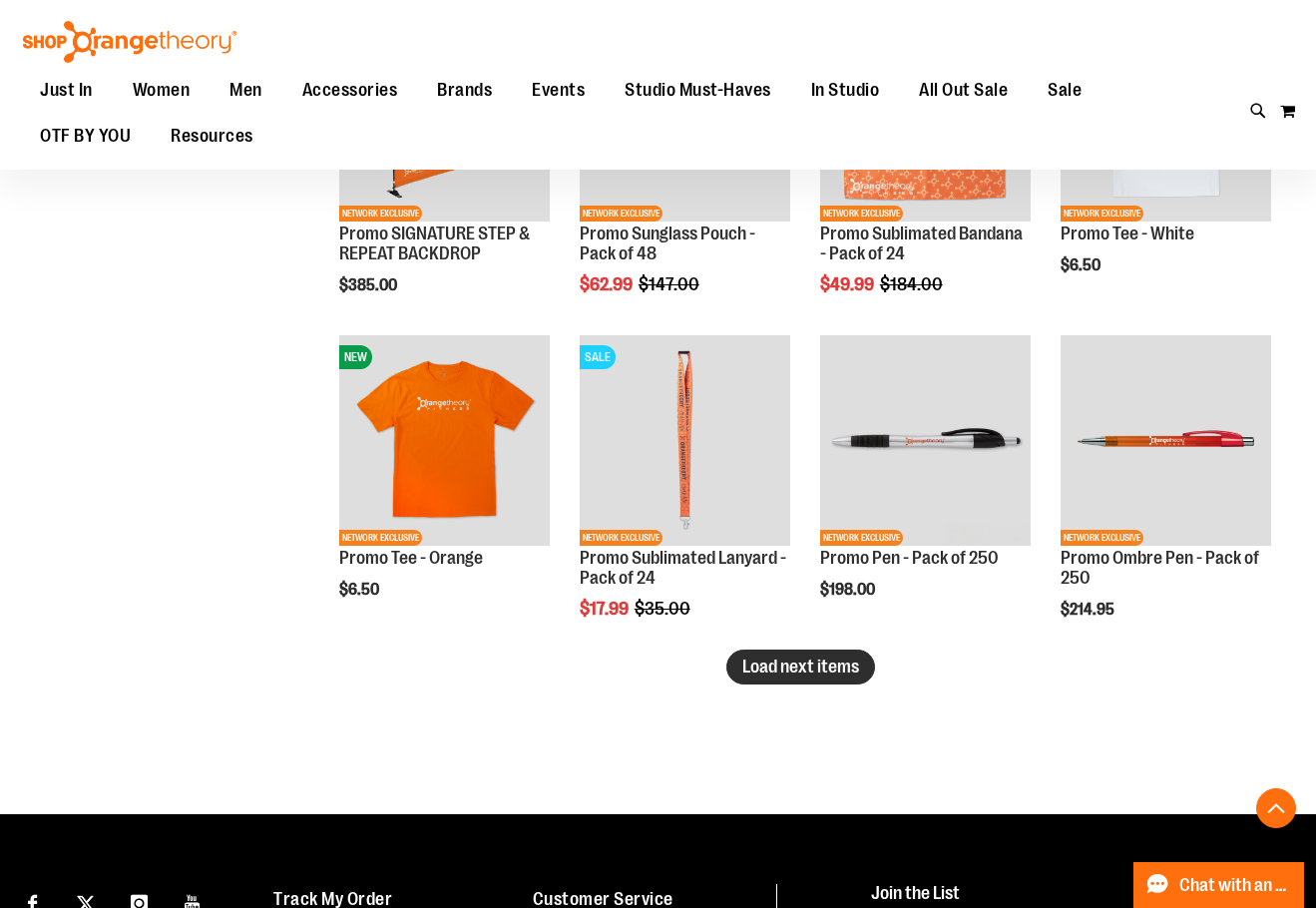click on "Load next items" at bounding box center [800, 667] 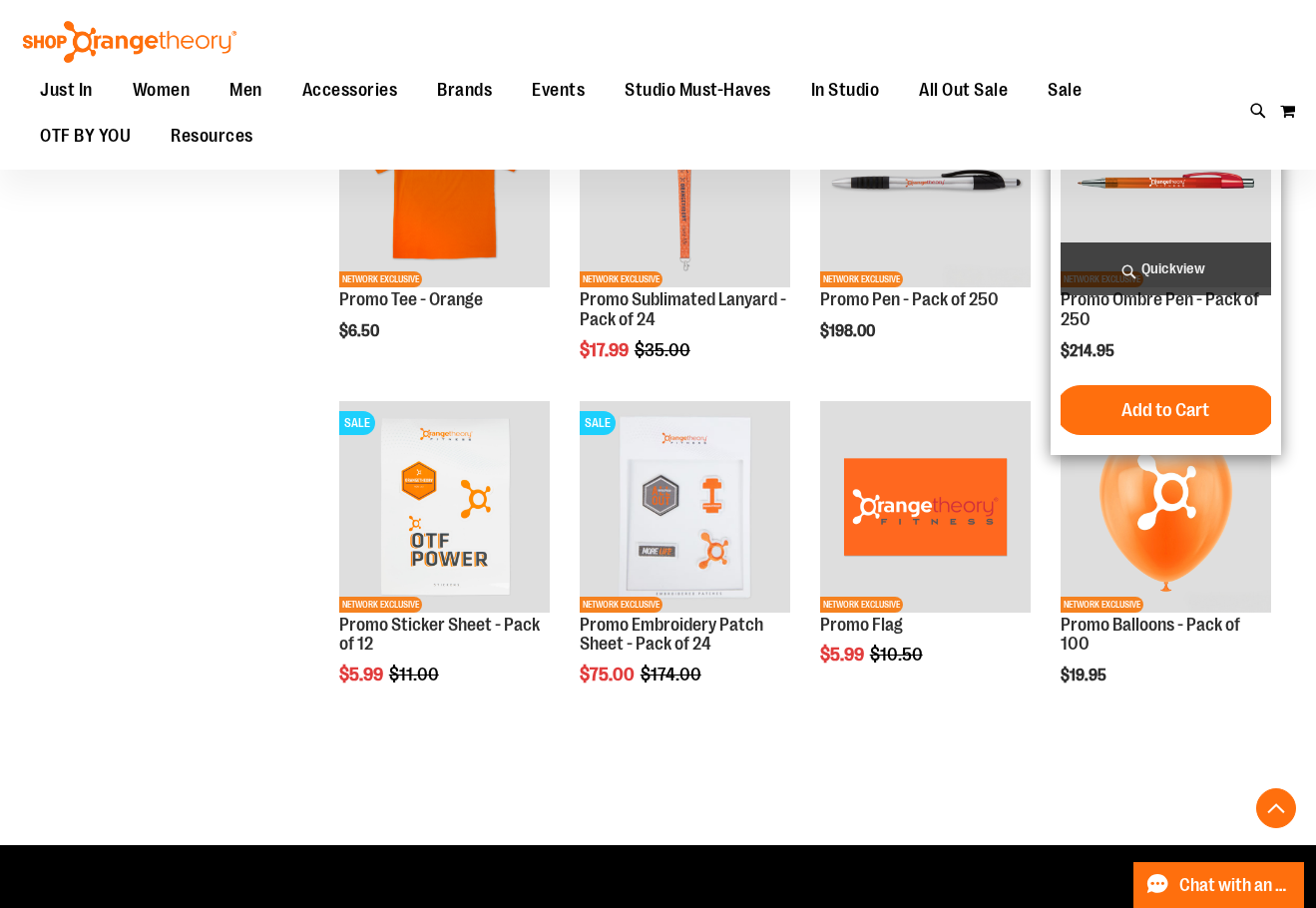 scroll, scrollTop: 3000, scrollLeft: 0, axis: vertical 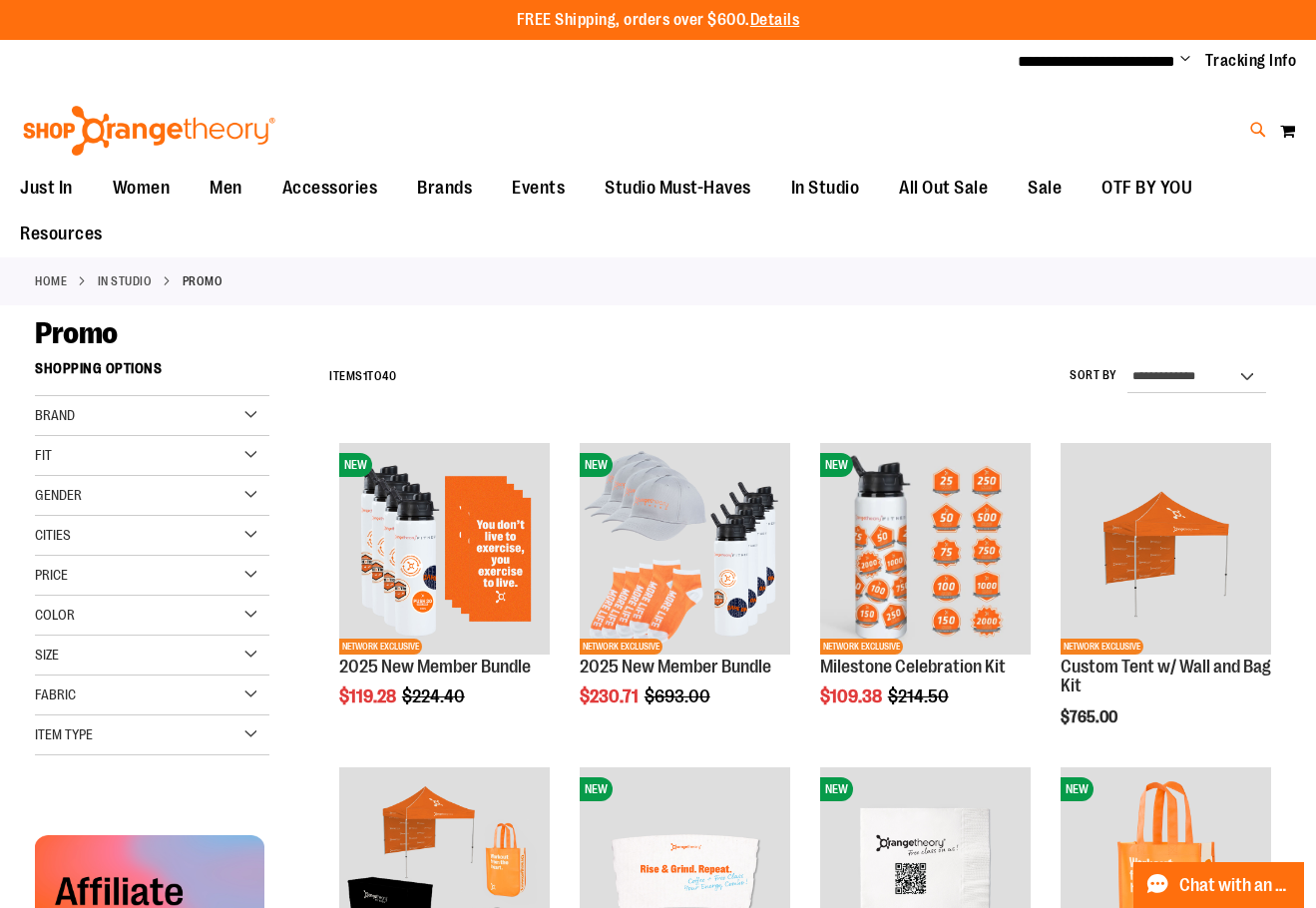 click at bounding box center (1258, 130) 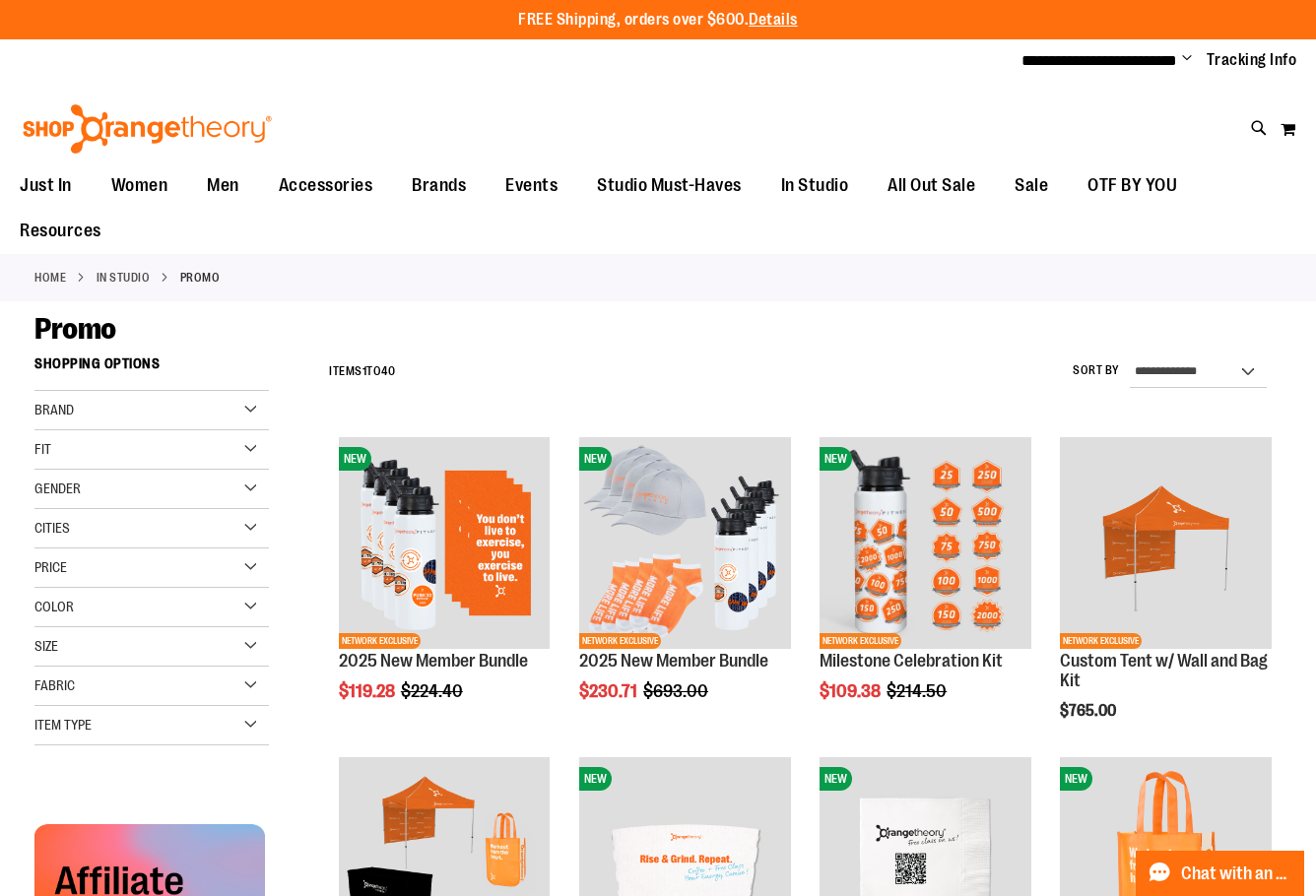 type on "**********" 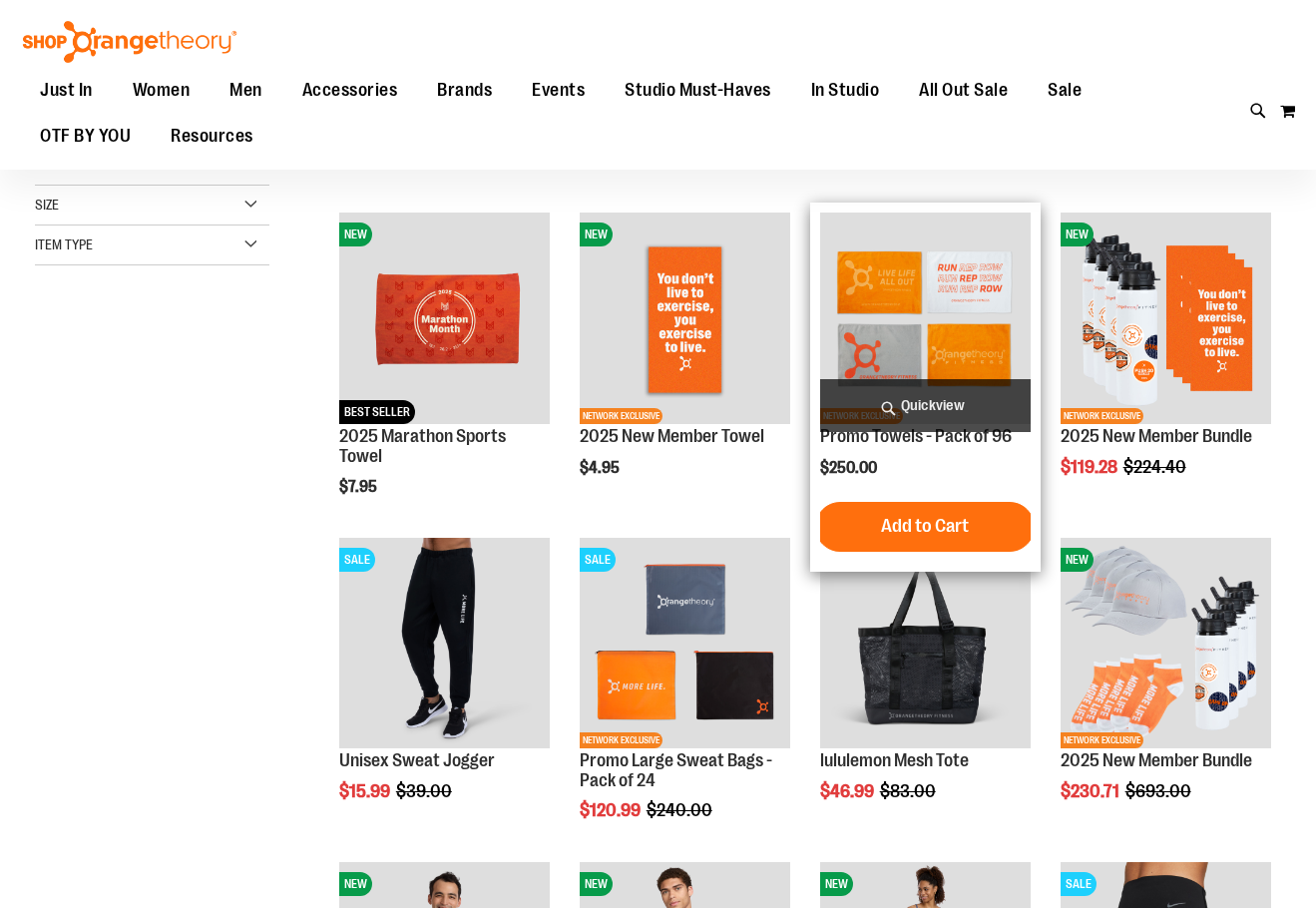 scroll, scrollTop: 232, scrollLeft: 0, axis: vertical 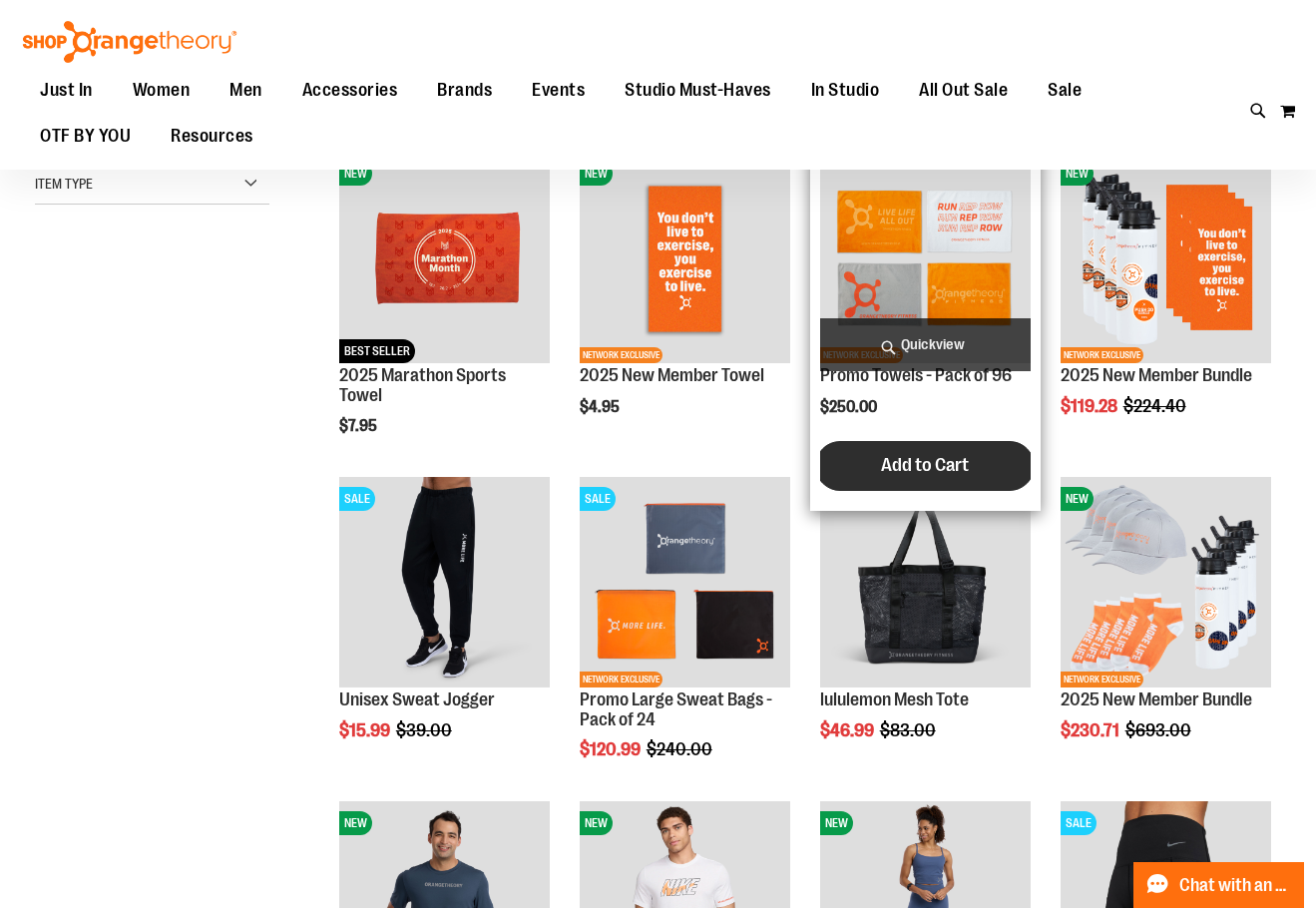 click on "Add to Cart" at bounding box center [925, 465] 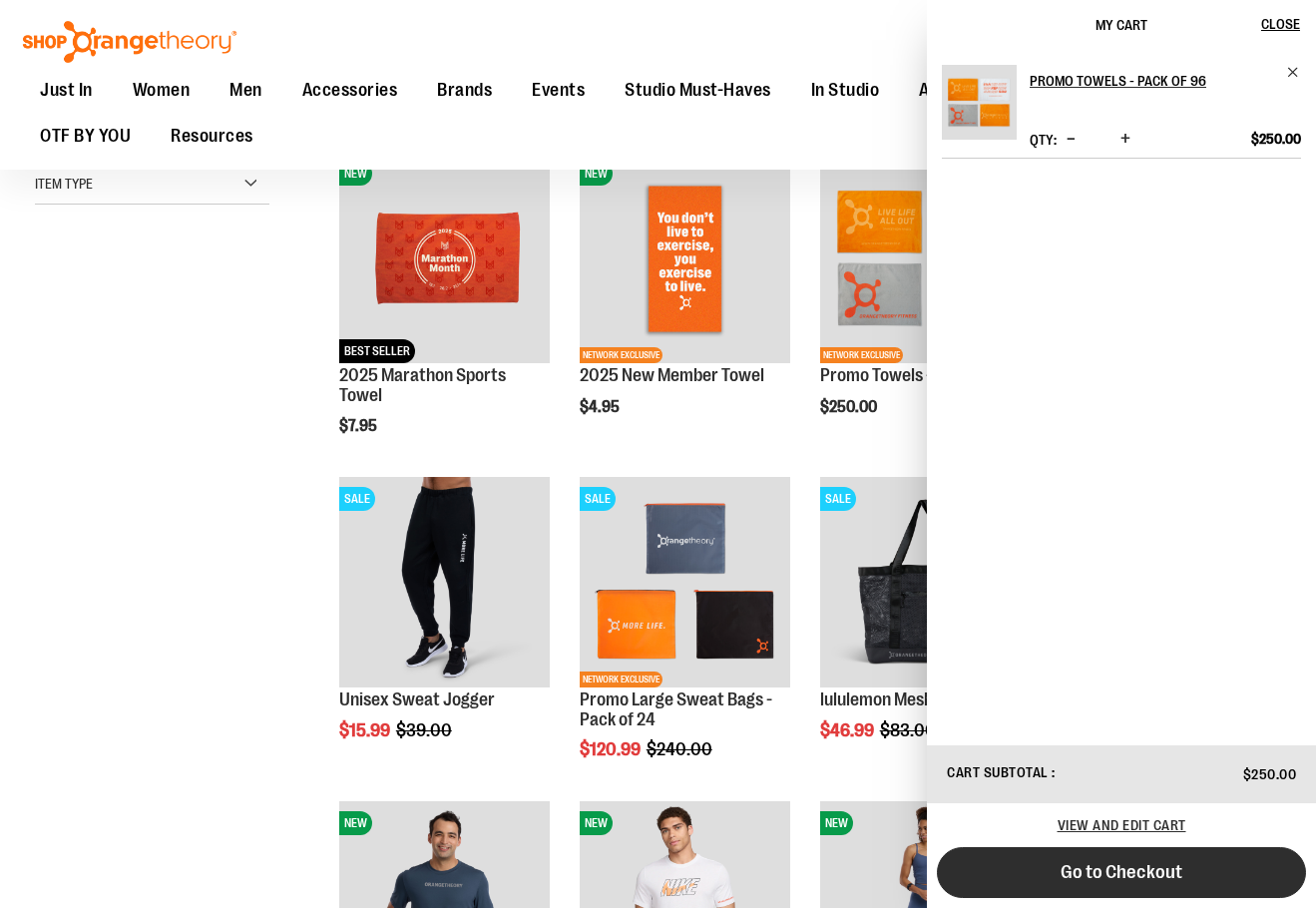 click on "Go to Checkout" at bounding box center [1121, 872] 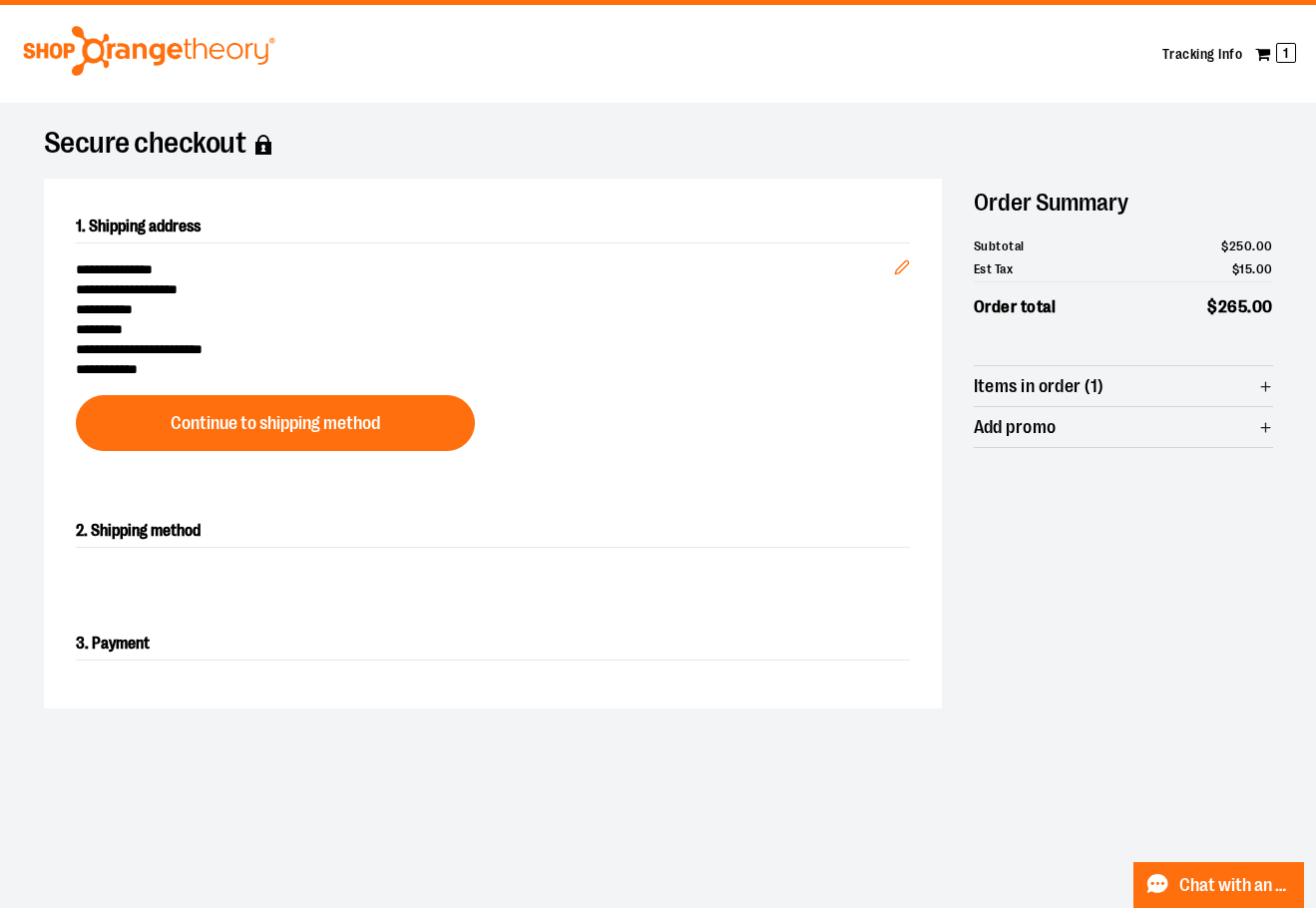 scroll, scrollTop: 0, scrollLeft: 0, axis: both 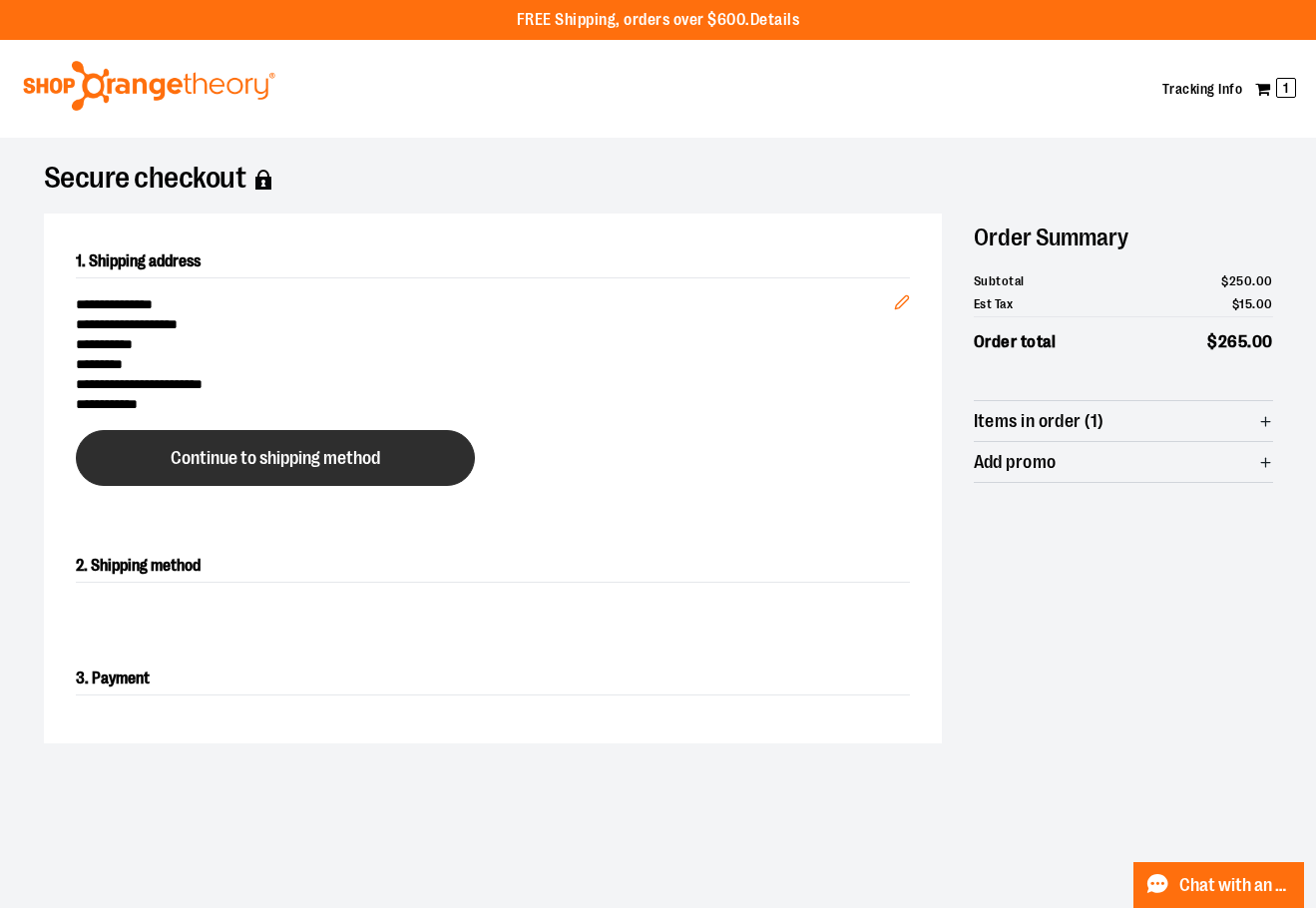 click on "Continue to shipping method" at bounding box center [275, 458] 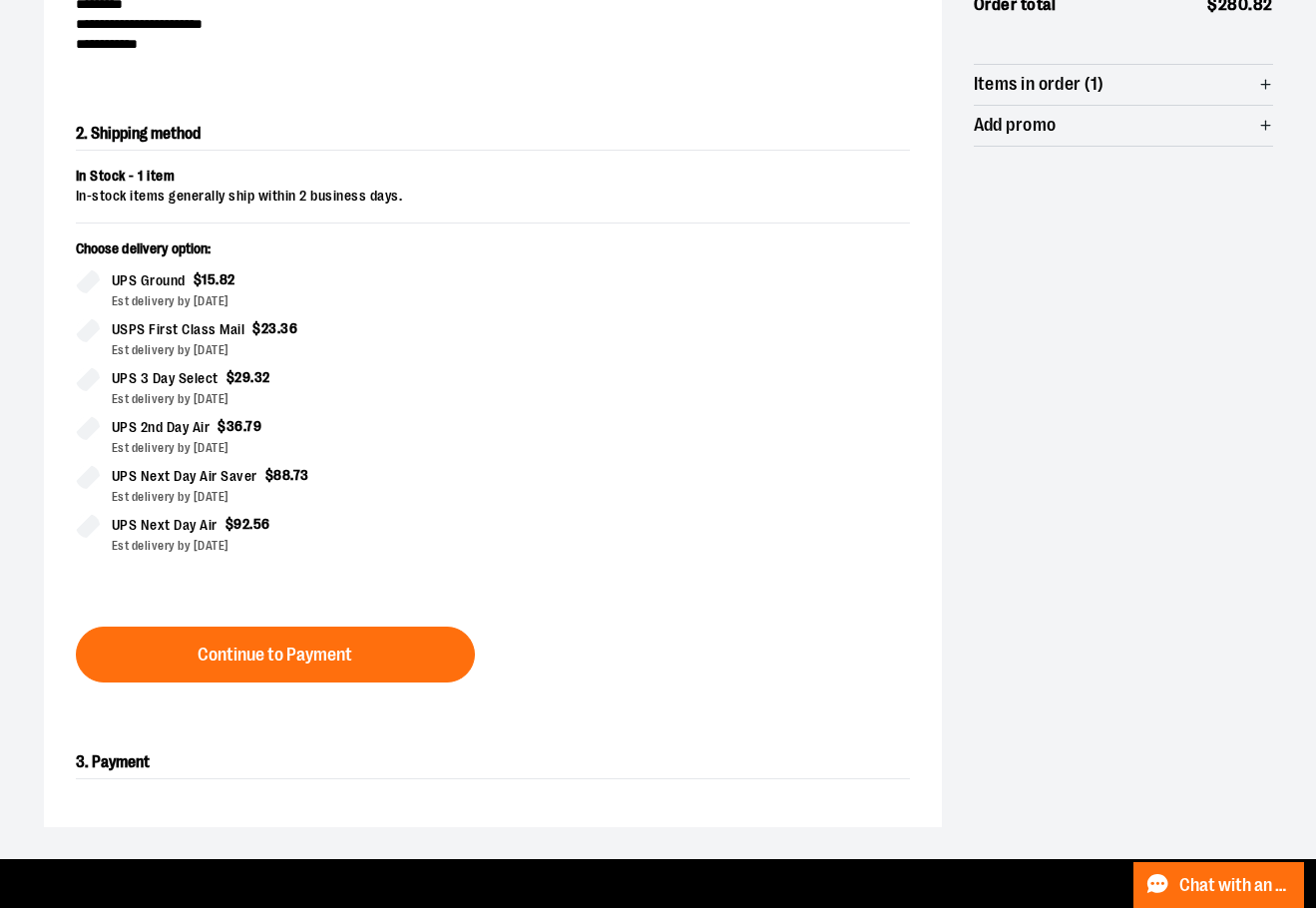 scroll, scrollTop: 0, scrollLeft: 0, axis: both 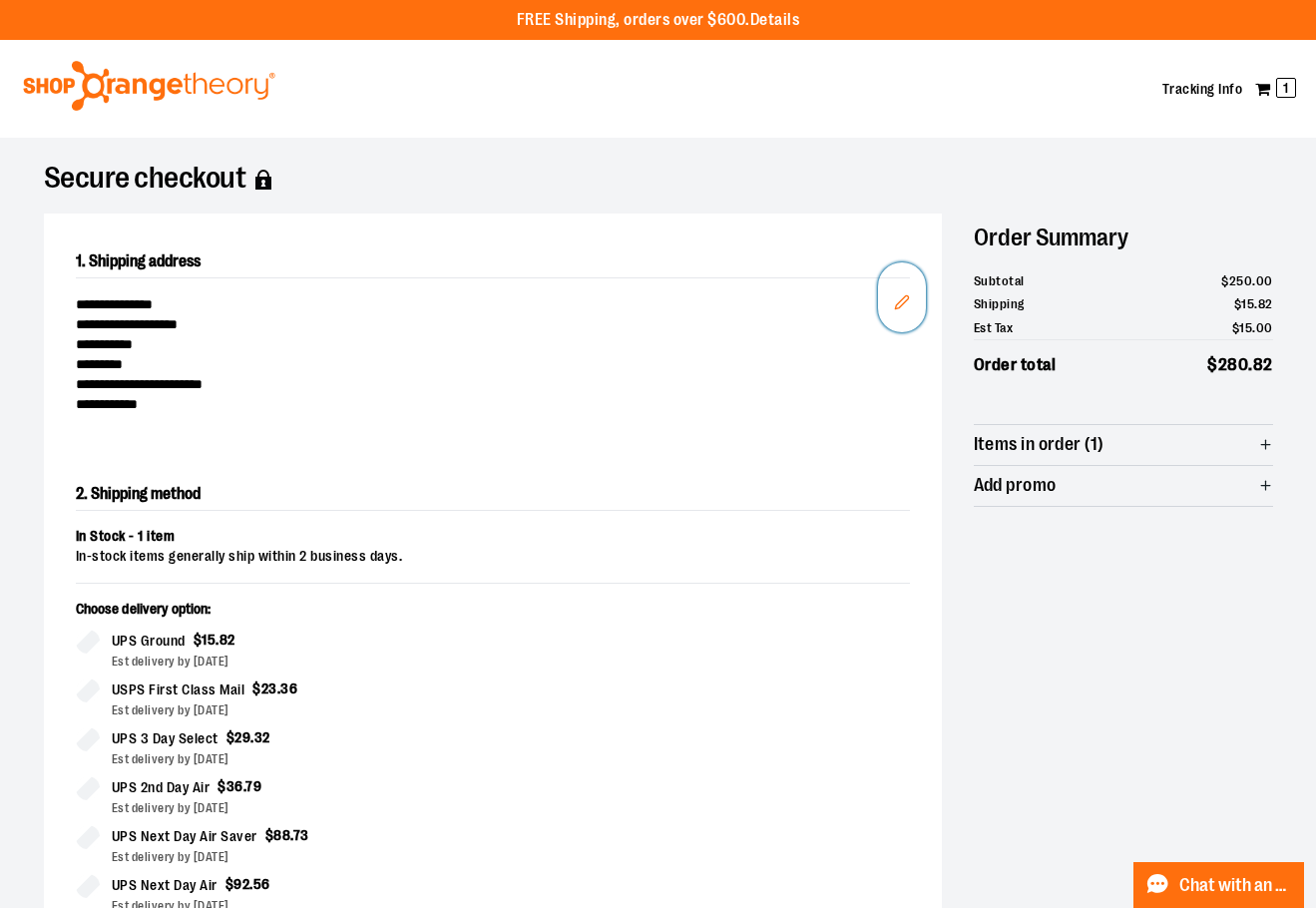click 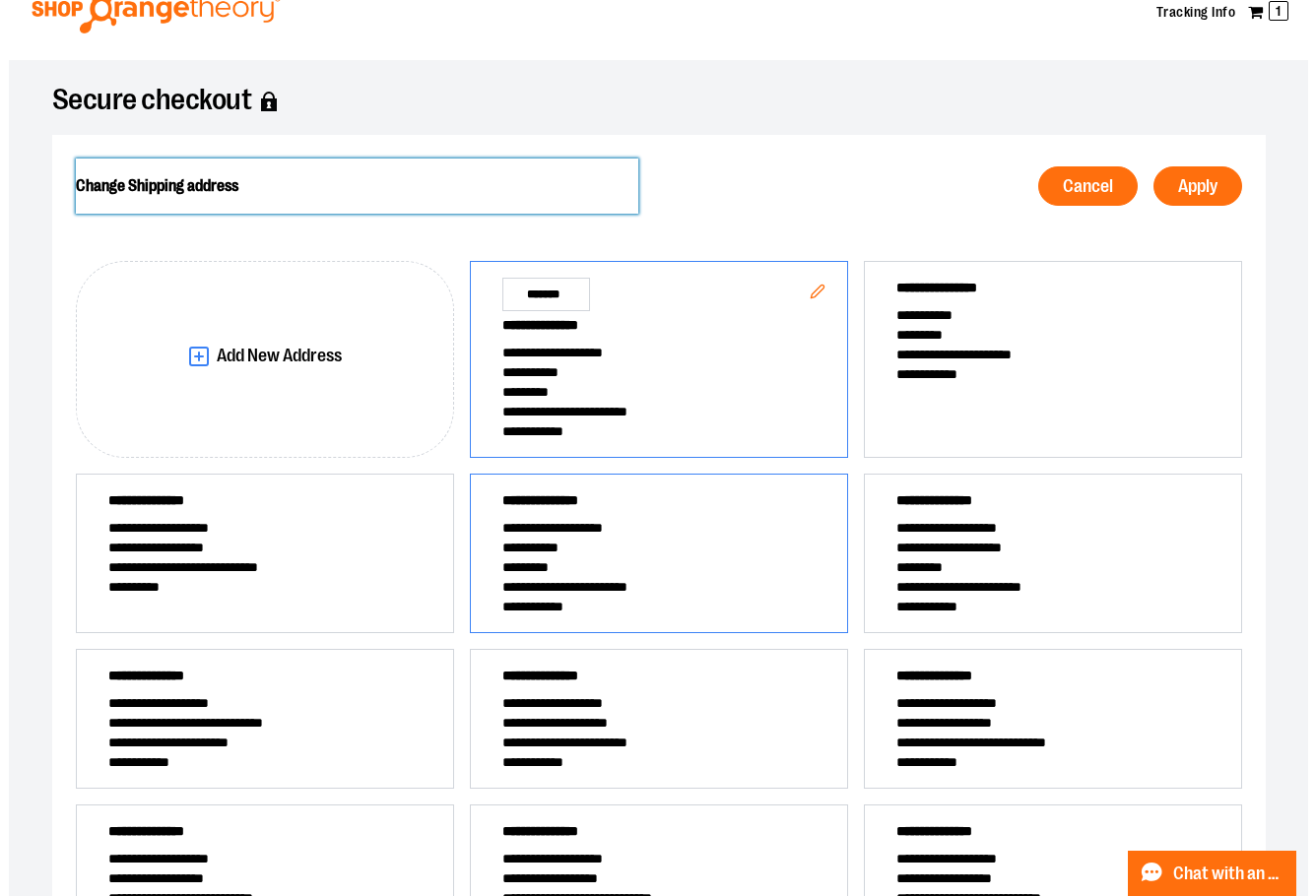 scroll, scrollTop: 0, scrollLeft: 0, axis: both 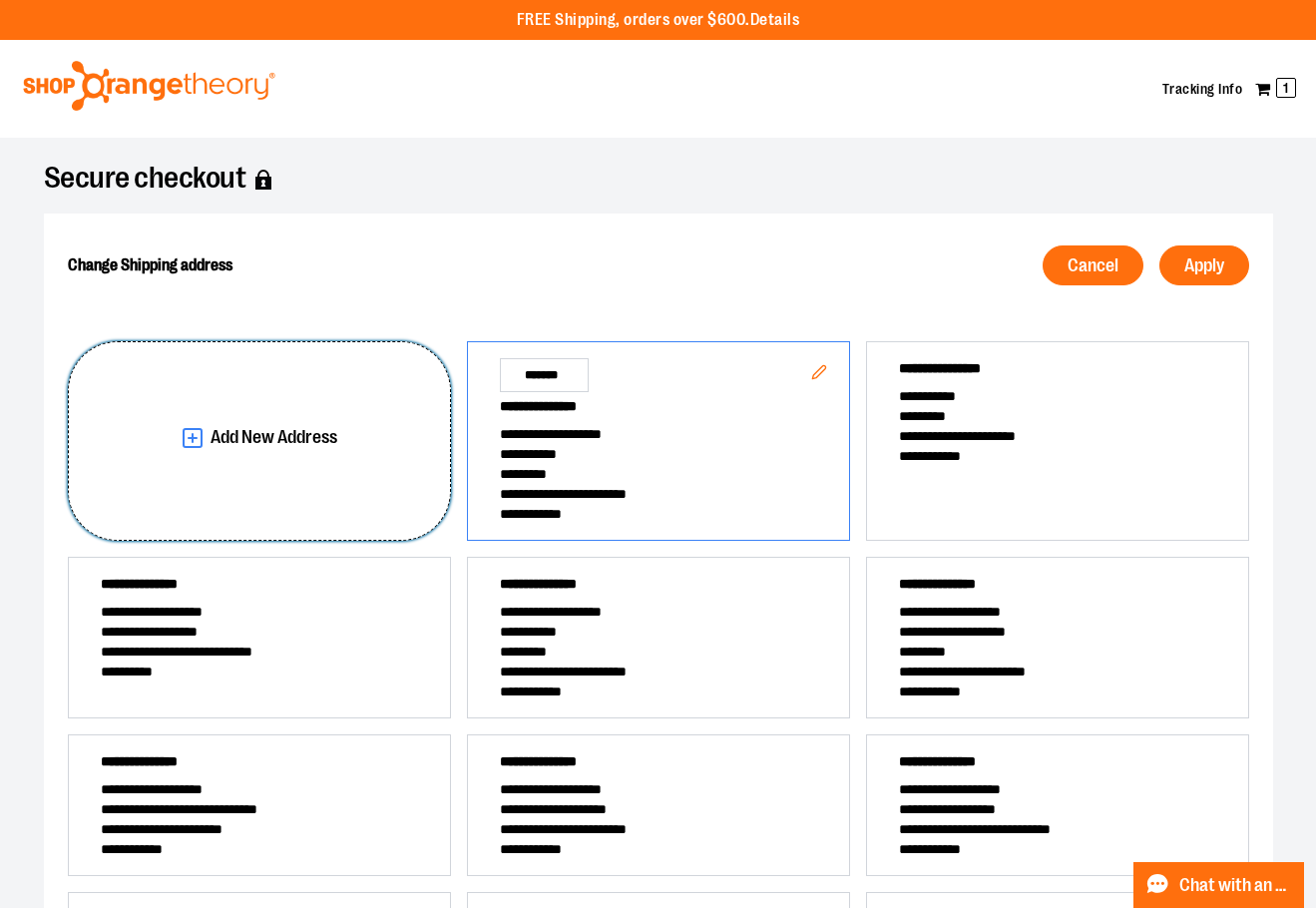 click on "Add New Address" at bounding box center (273, 437) 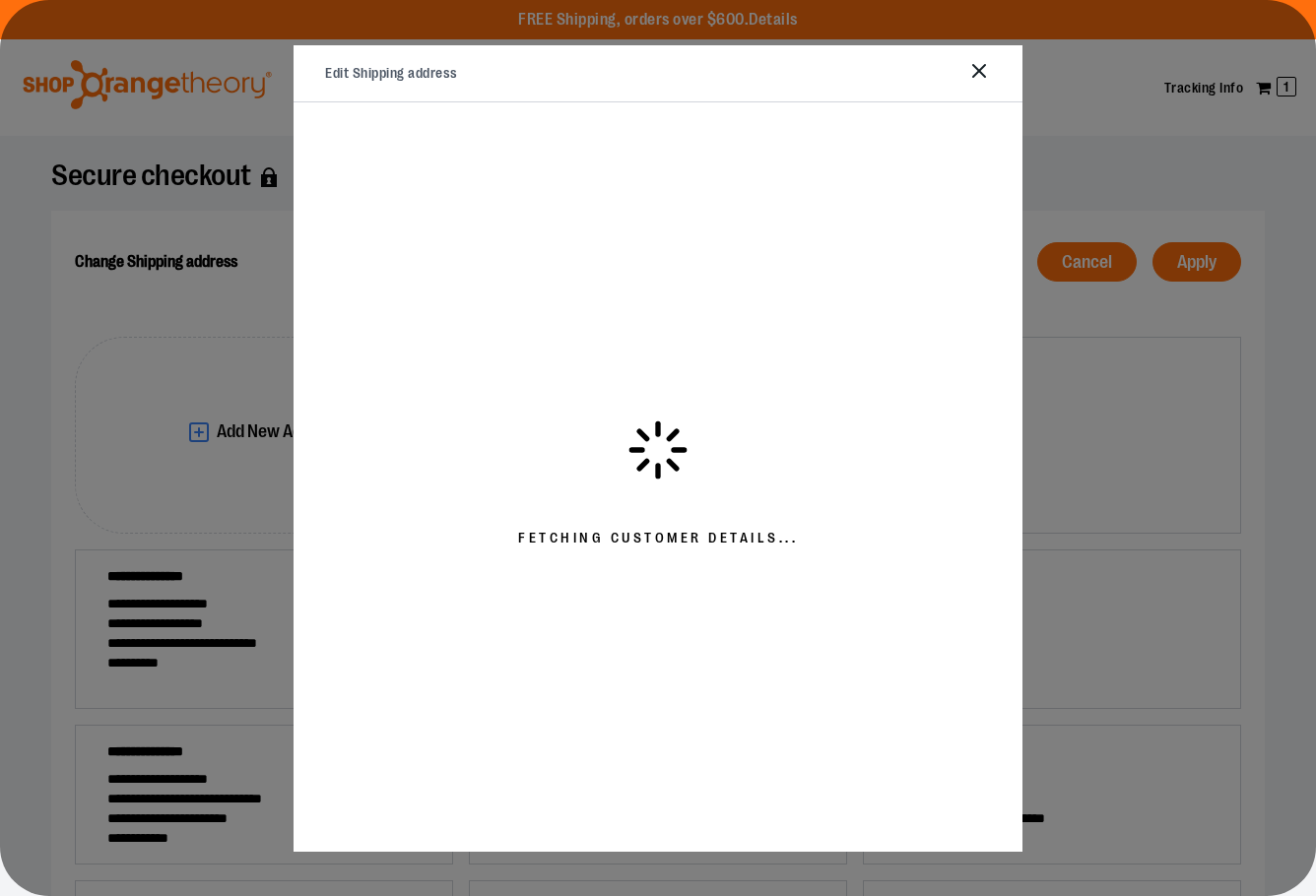 select on "**" 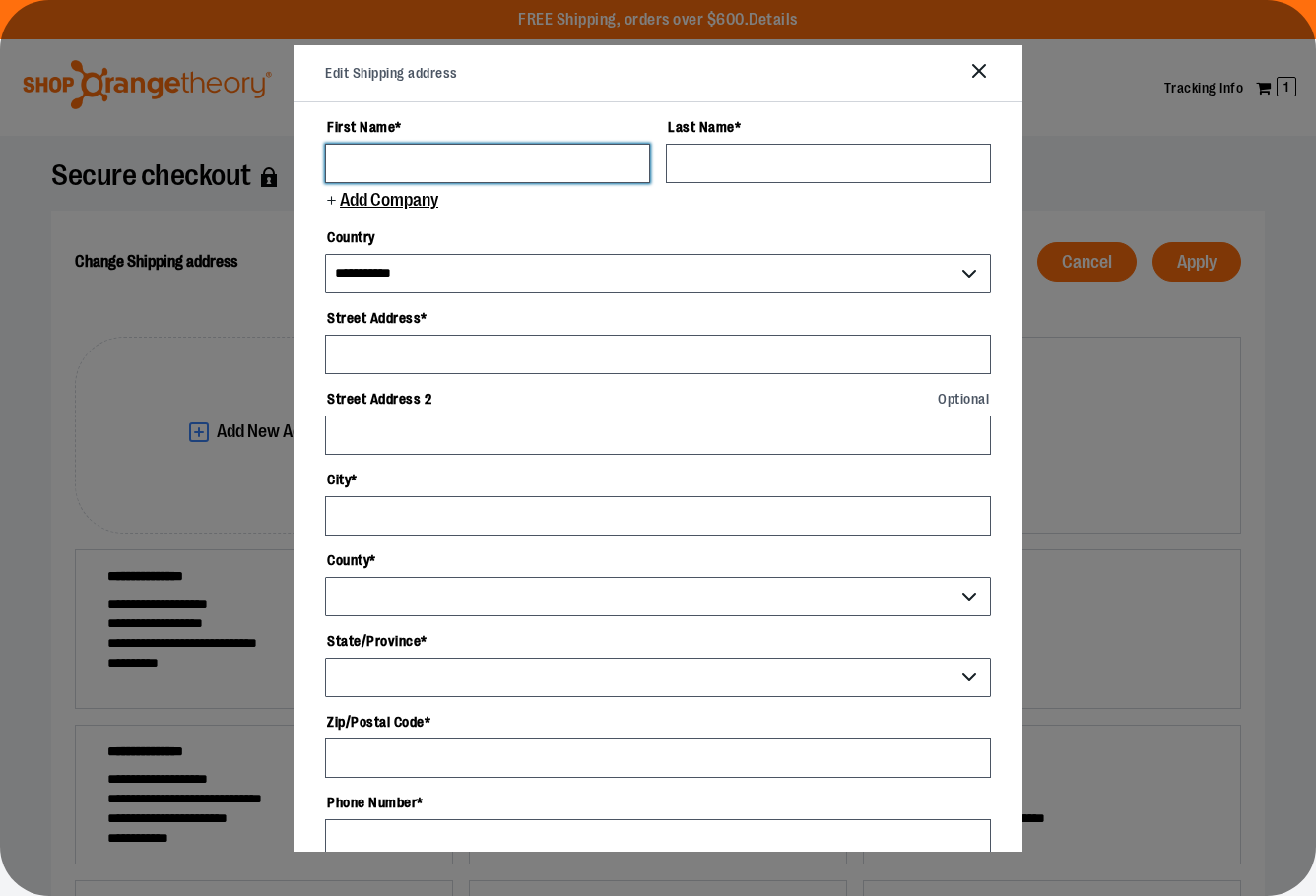 click on "First Name *" at bounding box center [488, 163] 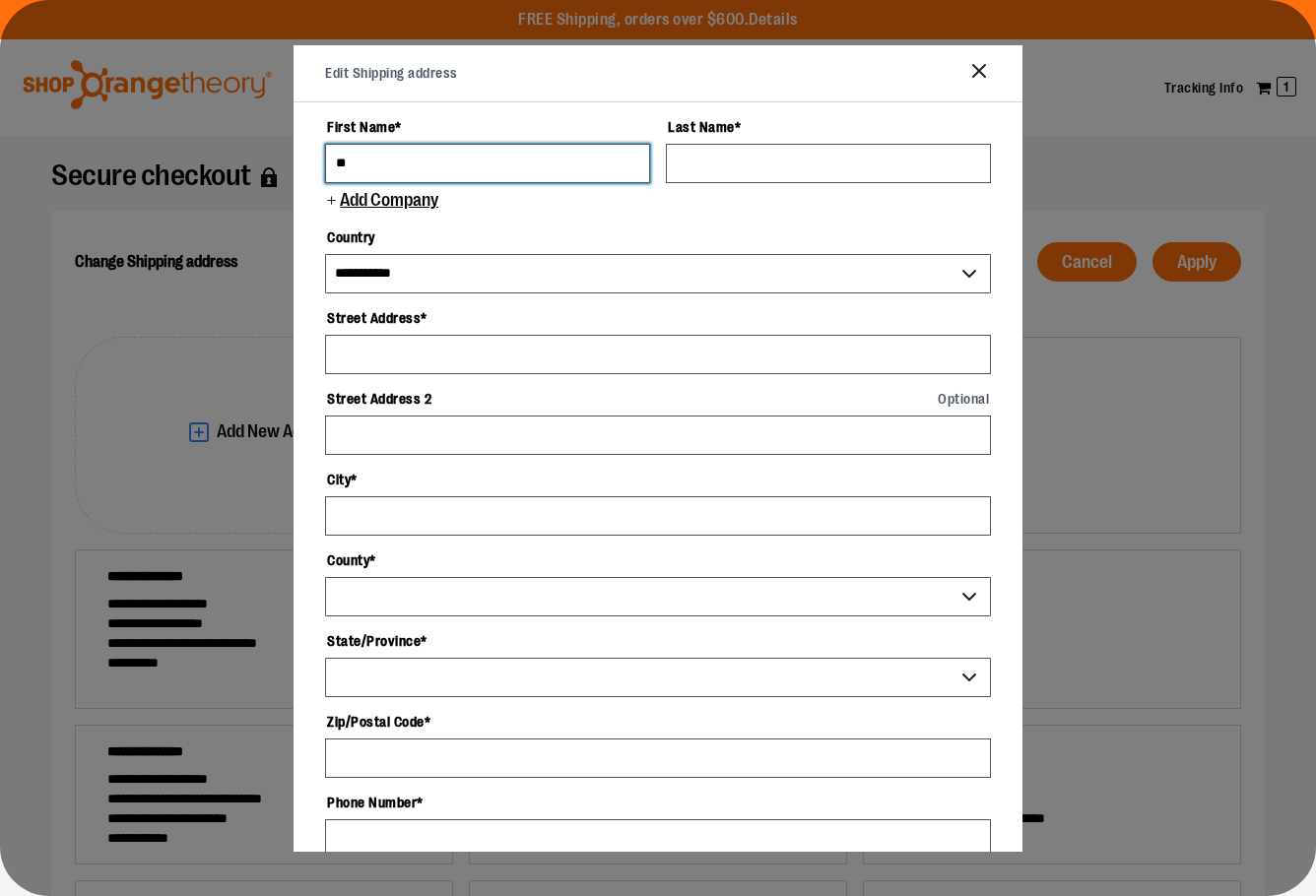 type on "*" 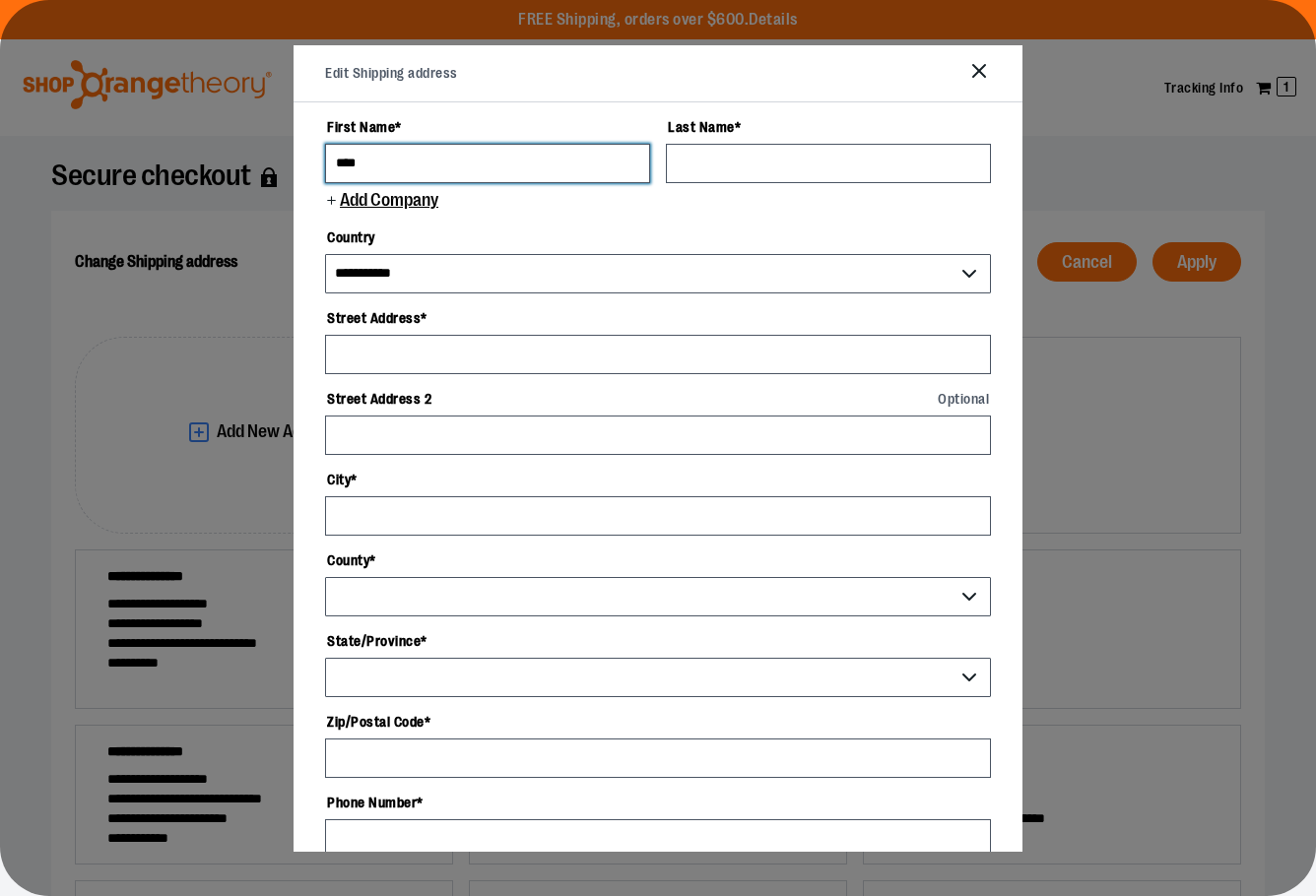 type on "****" 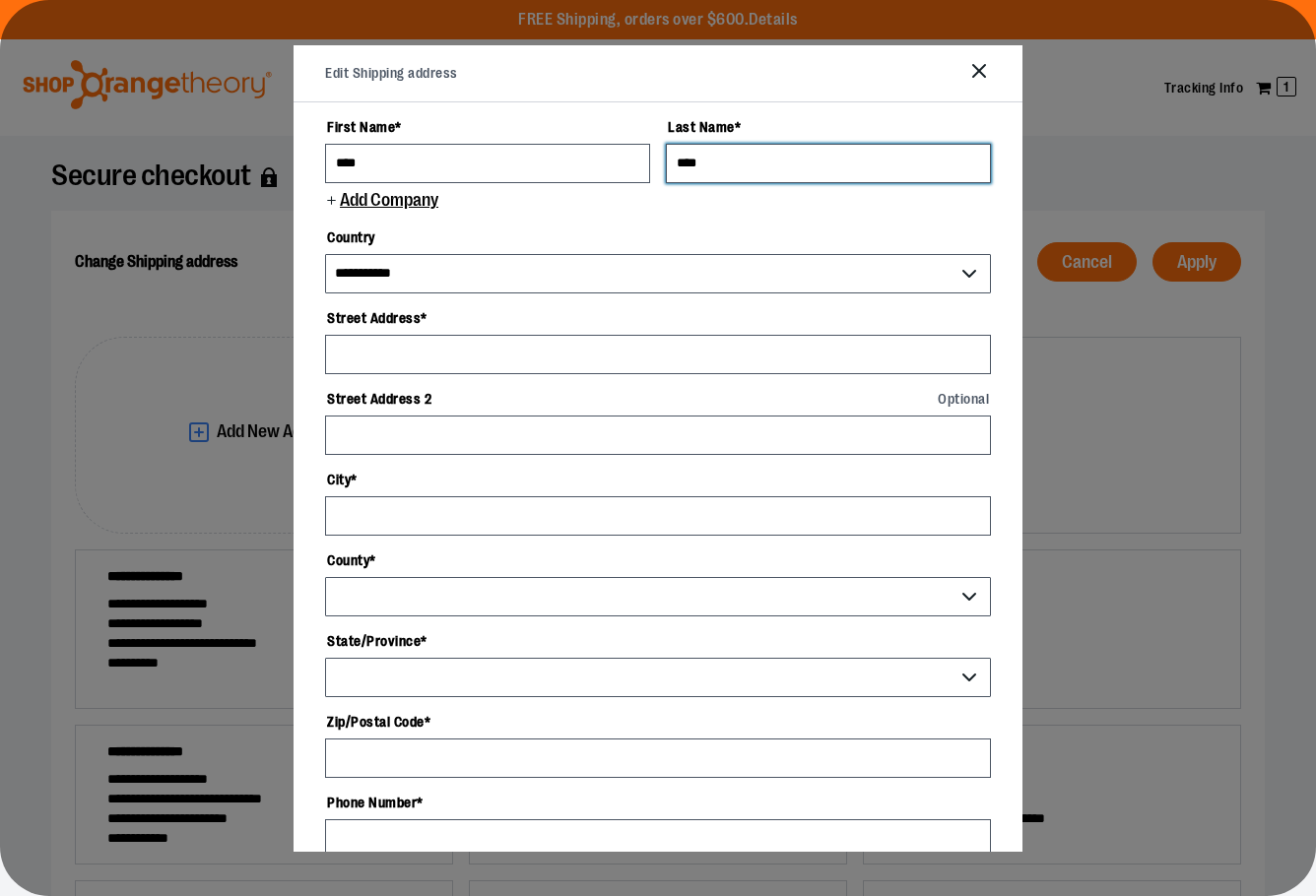 type on "****" 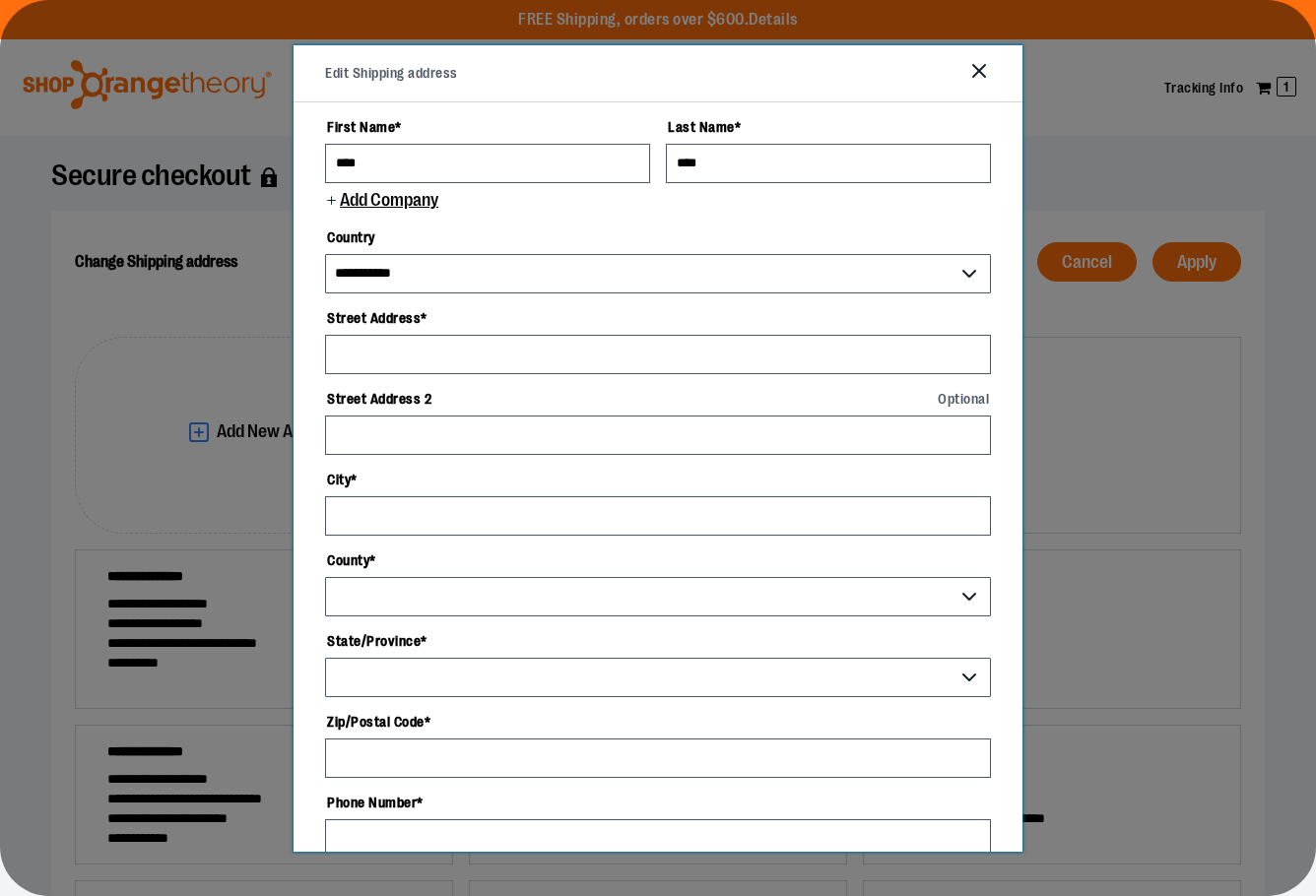 drag, startPoint x: 390, startPoint y: 188, endPoint x: 386, endPoint y: 199, distance: 11.7046999 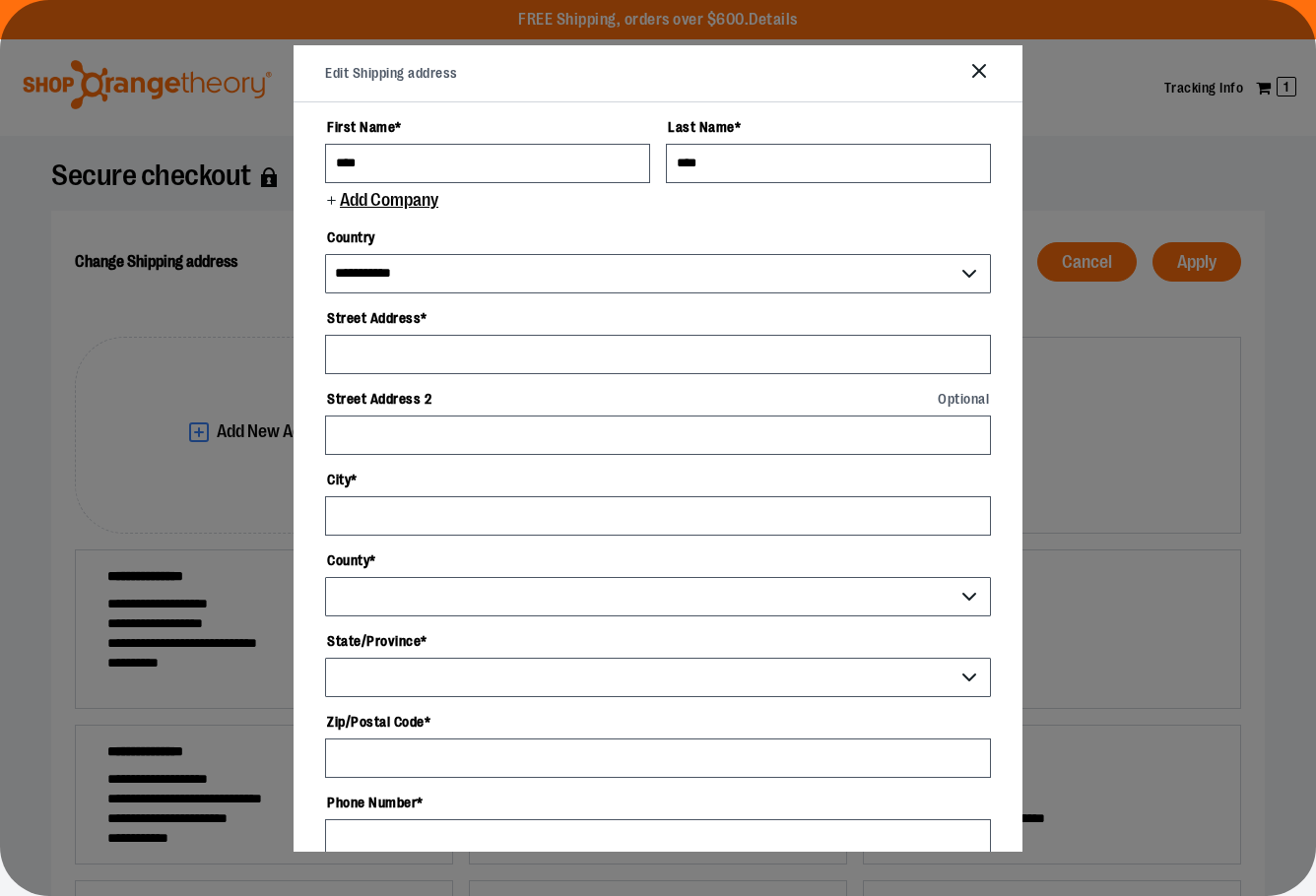 click on "Add Company" at bounding box center [388, 200] 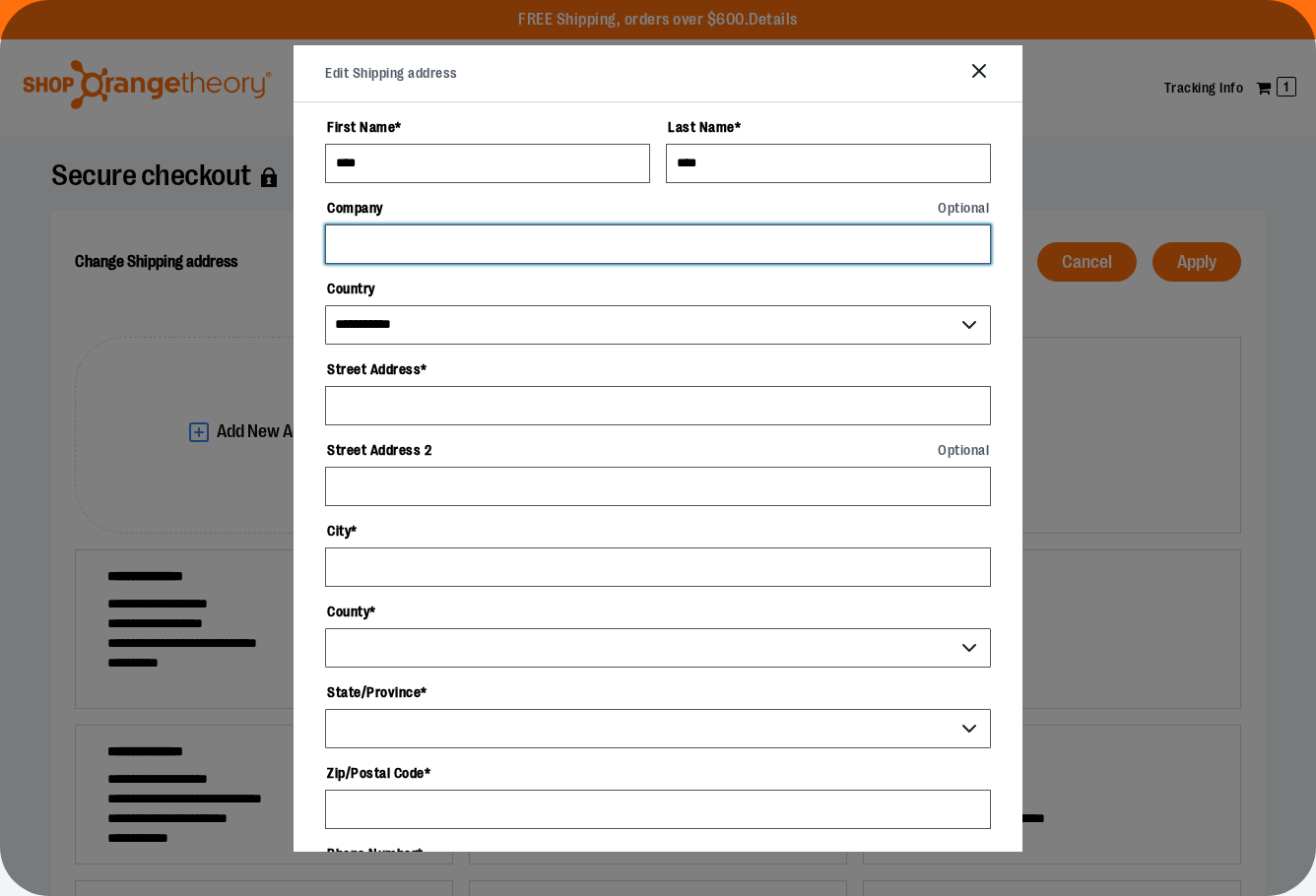 click on "Company Optional" at bounding box center (658, 244) 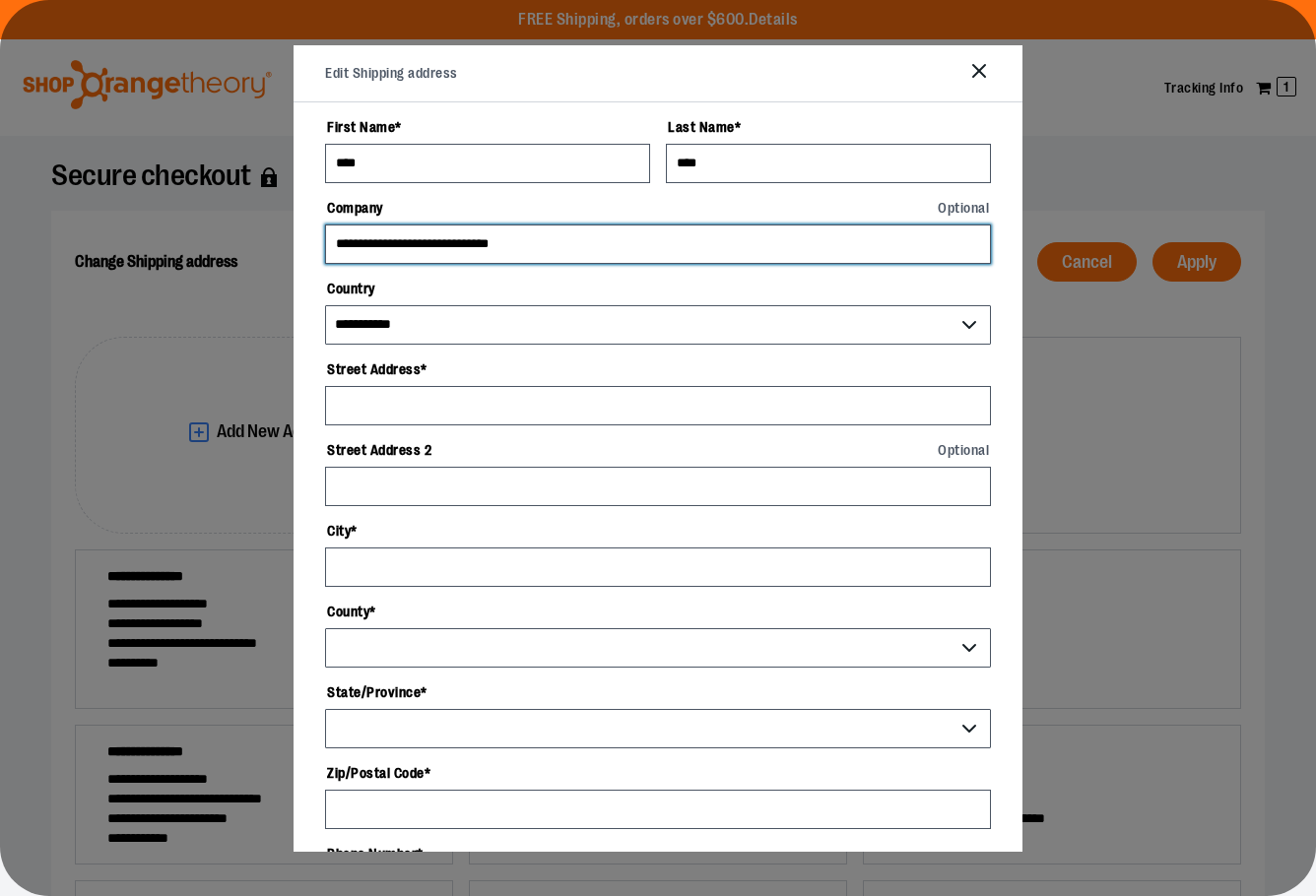 drag, startPoint x: 562, startPoint y: 252, endPoint x: 465, endPoint y: 246, distance: 97.18539 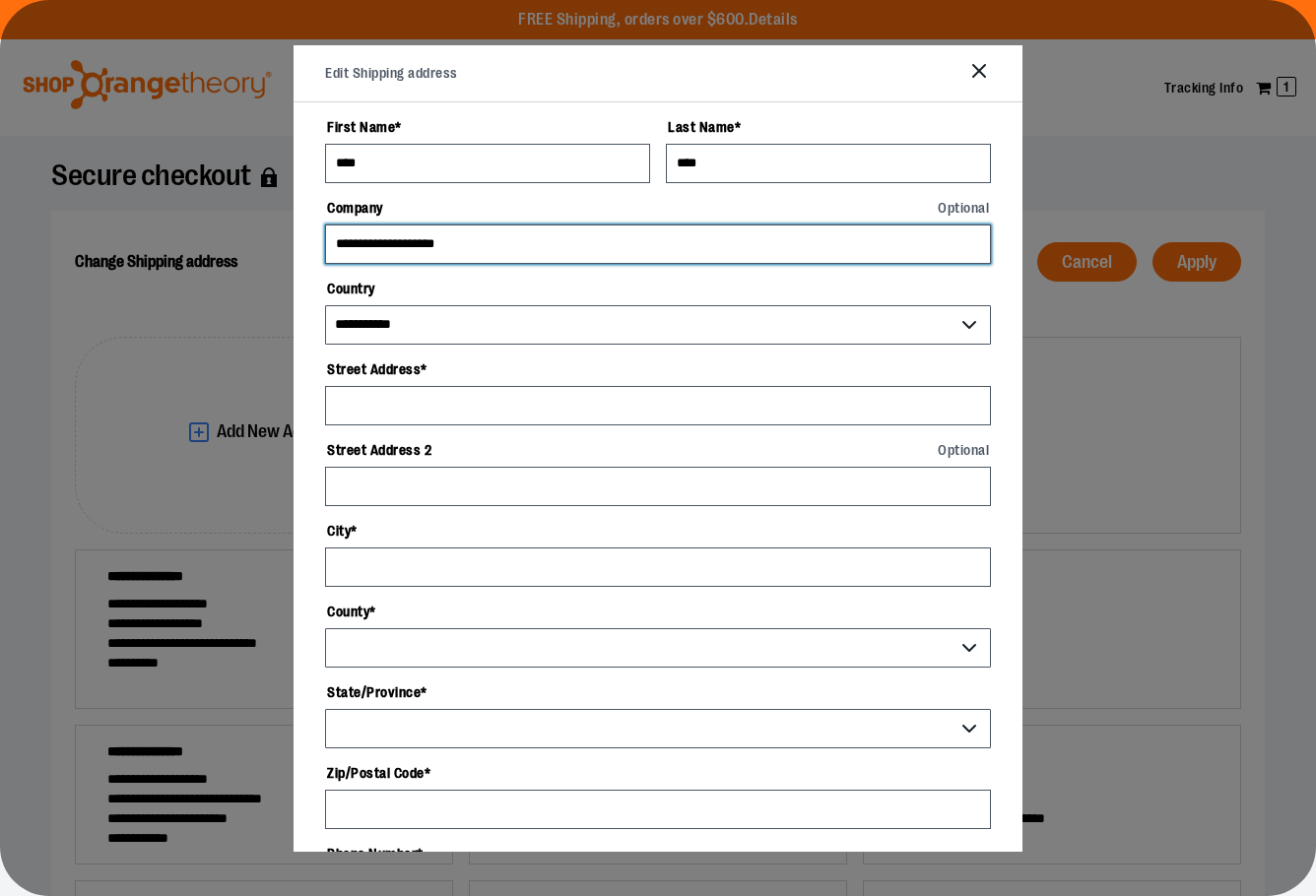 type on "**********" 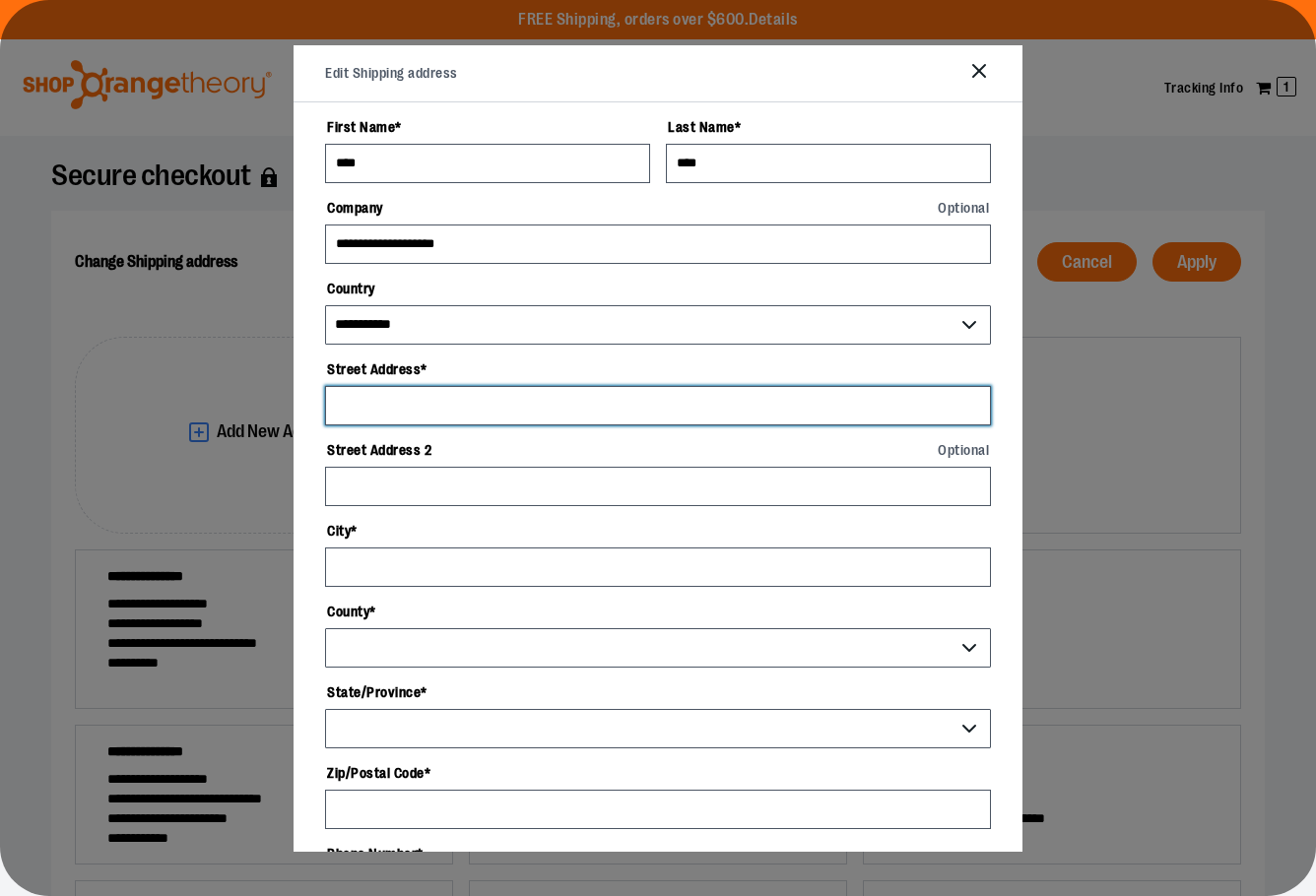 click on "Street Address *" at bounding box center (658, 406) 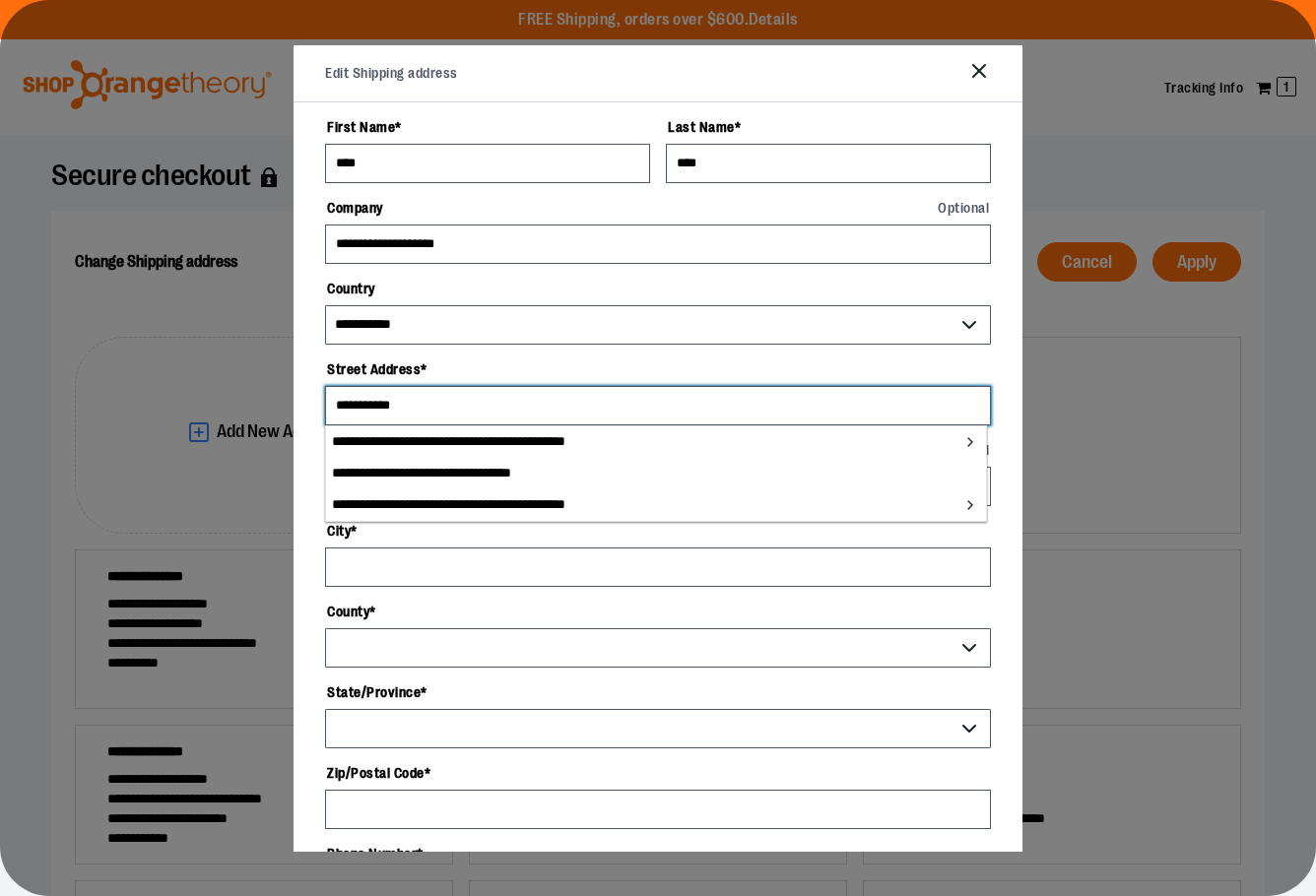 type on "**********" 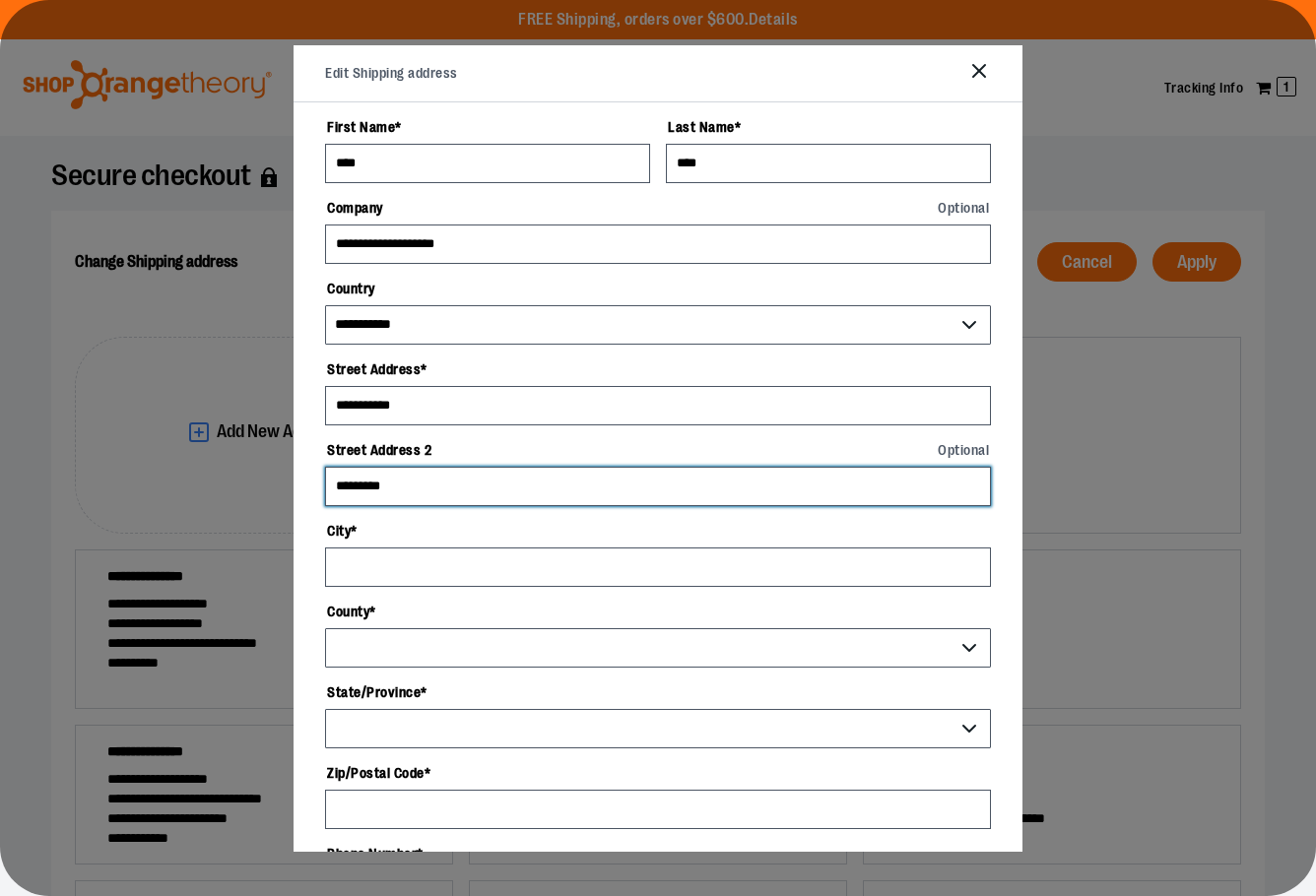 type on "*********" 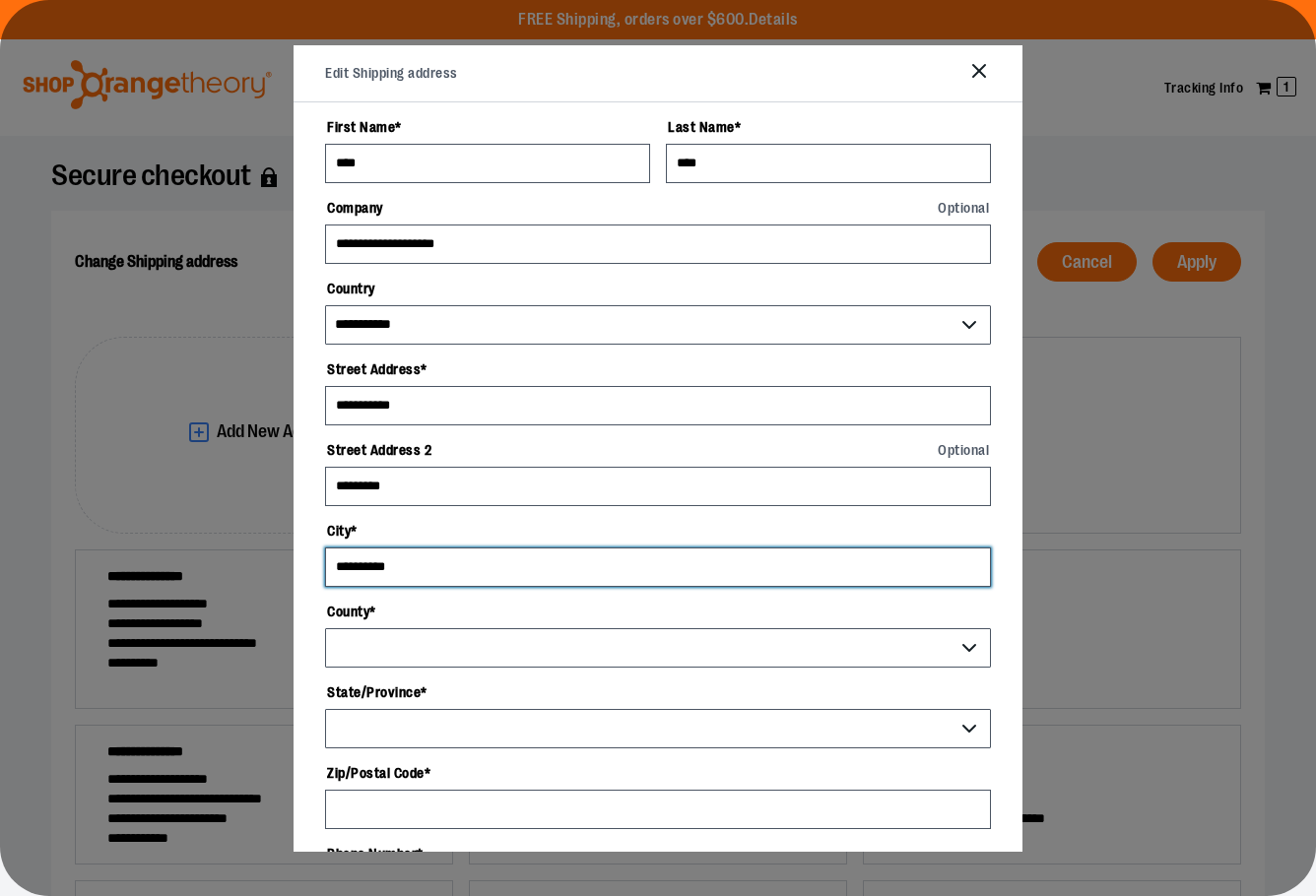 type on "**********" 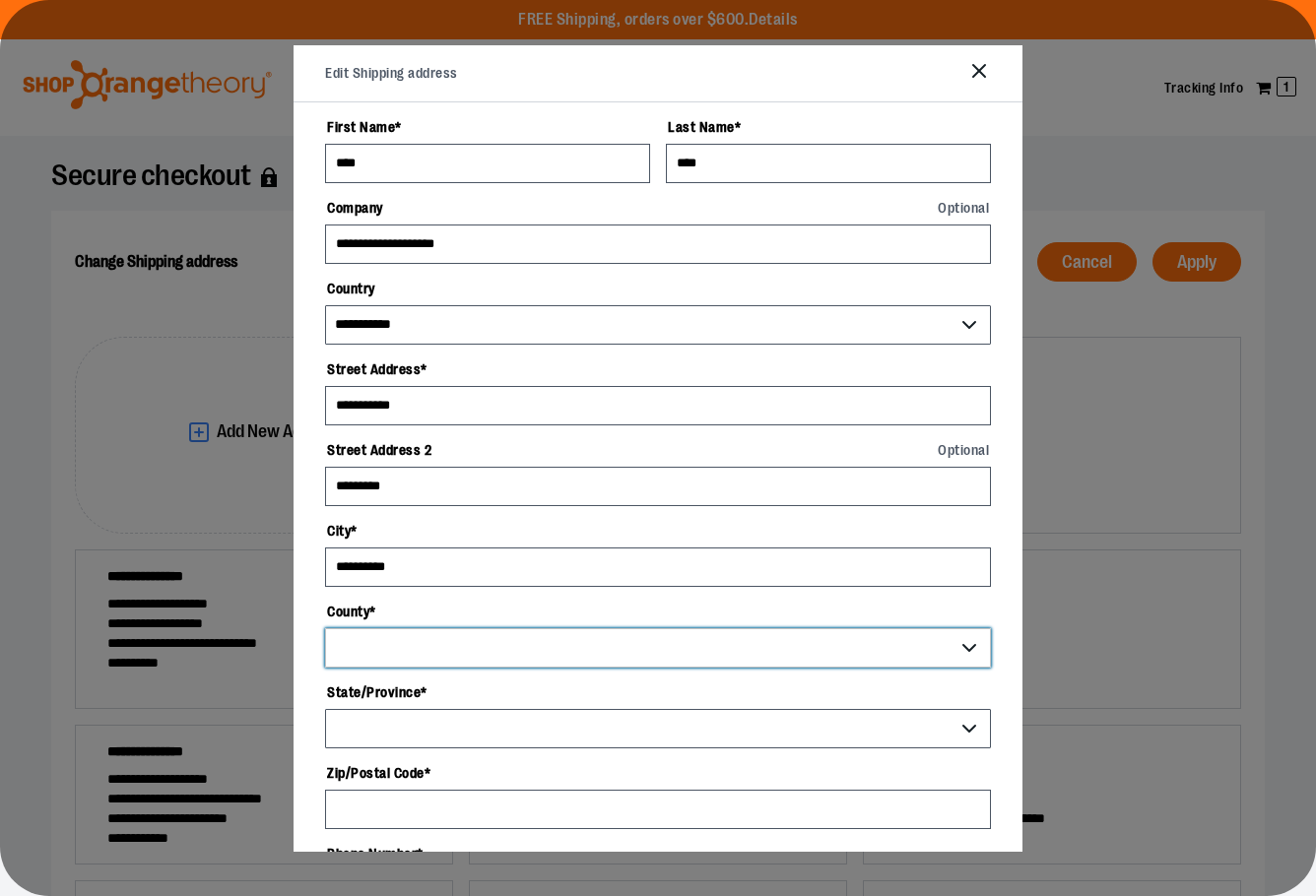 click on "County *" at bounding box center (658, 648) 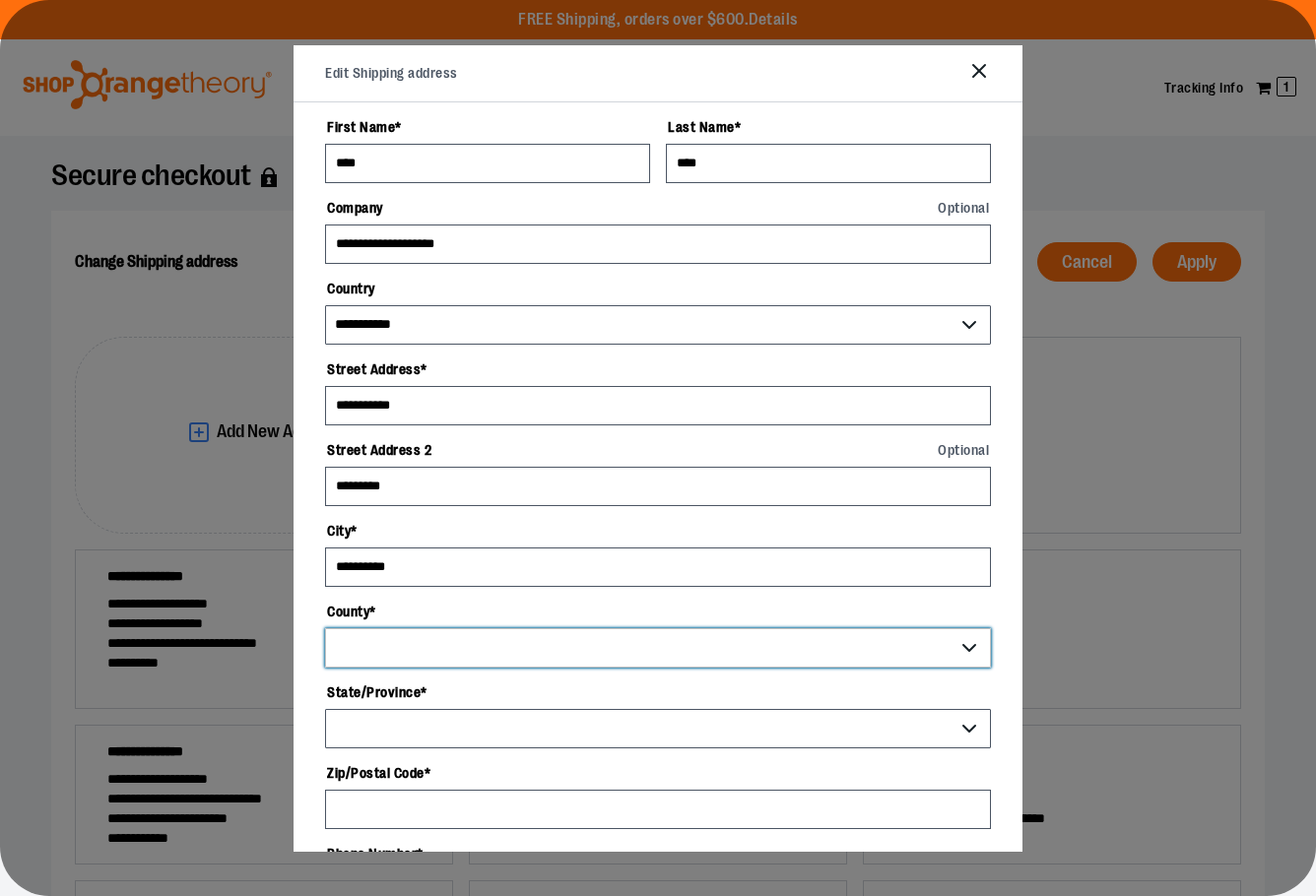 drag, startPoint x: 958, startPoint y: 643, endPoint x: 919, endPoint y: 649, distance: 39.4588 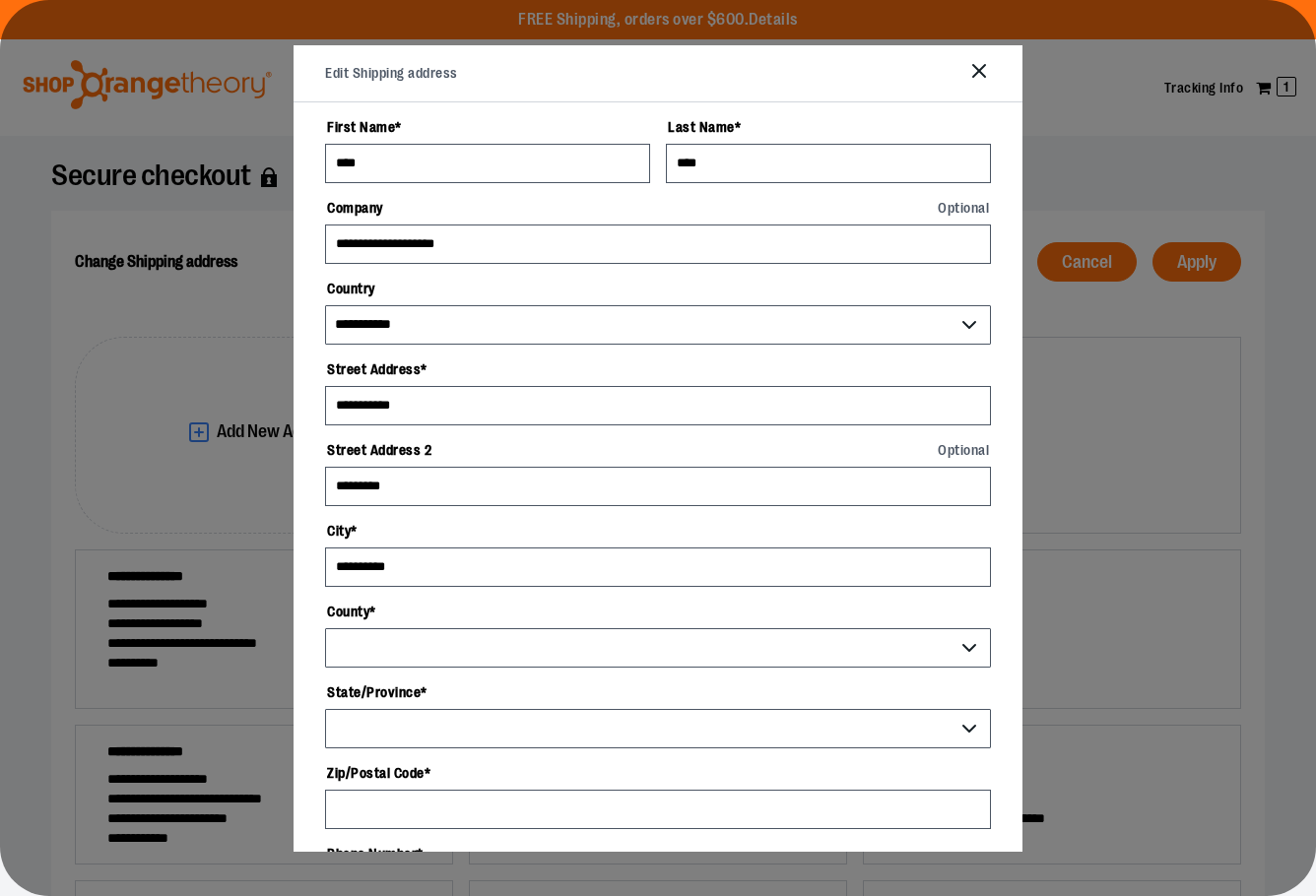click on "State/Province *" at bounding box center [658, 692] 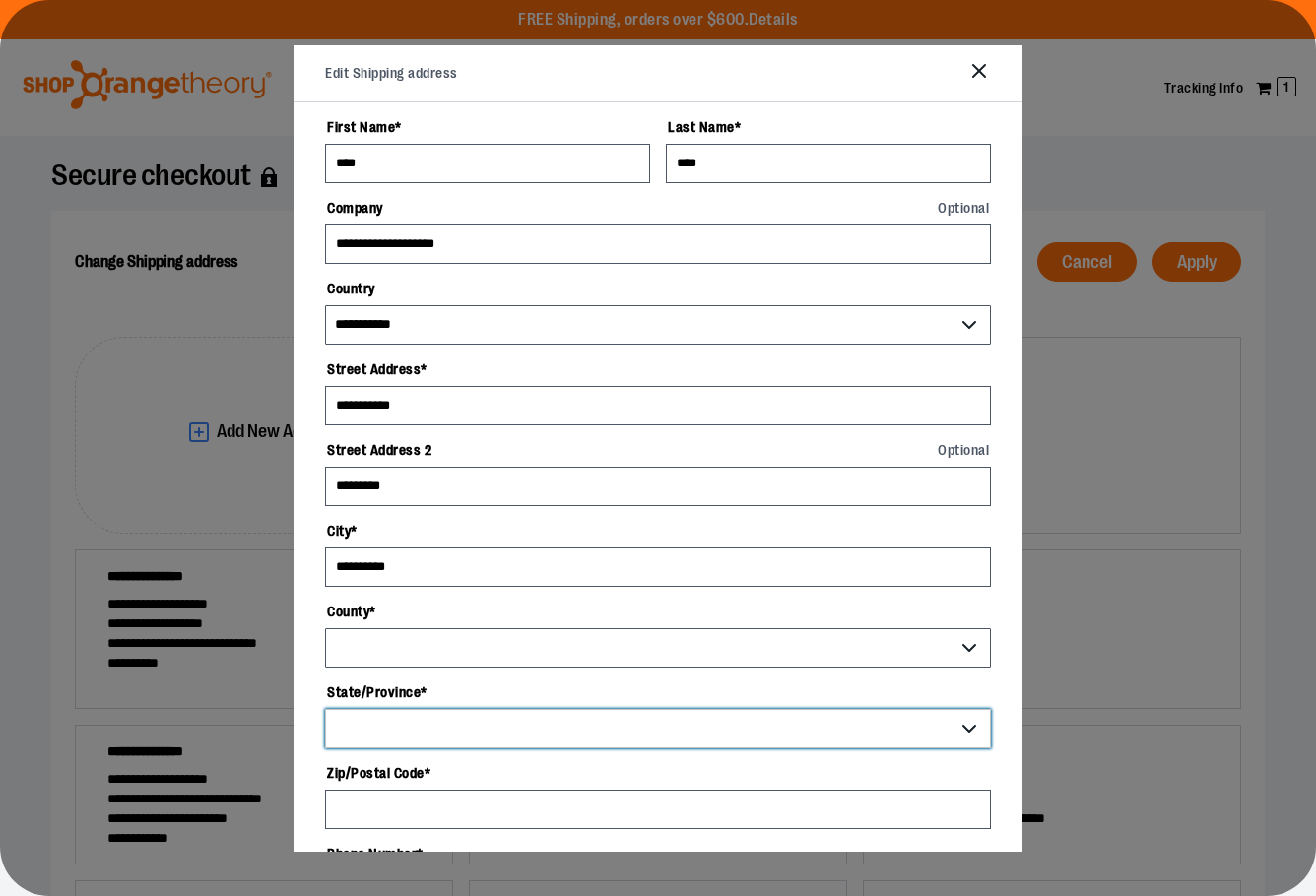 click on "**********" at bounding box center [658, 729] 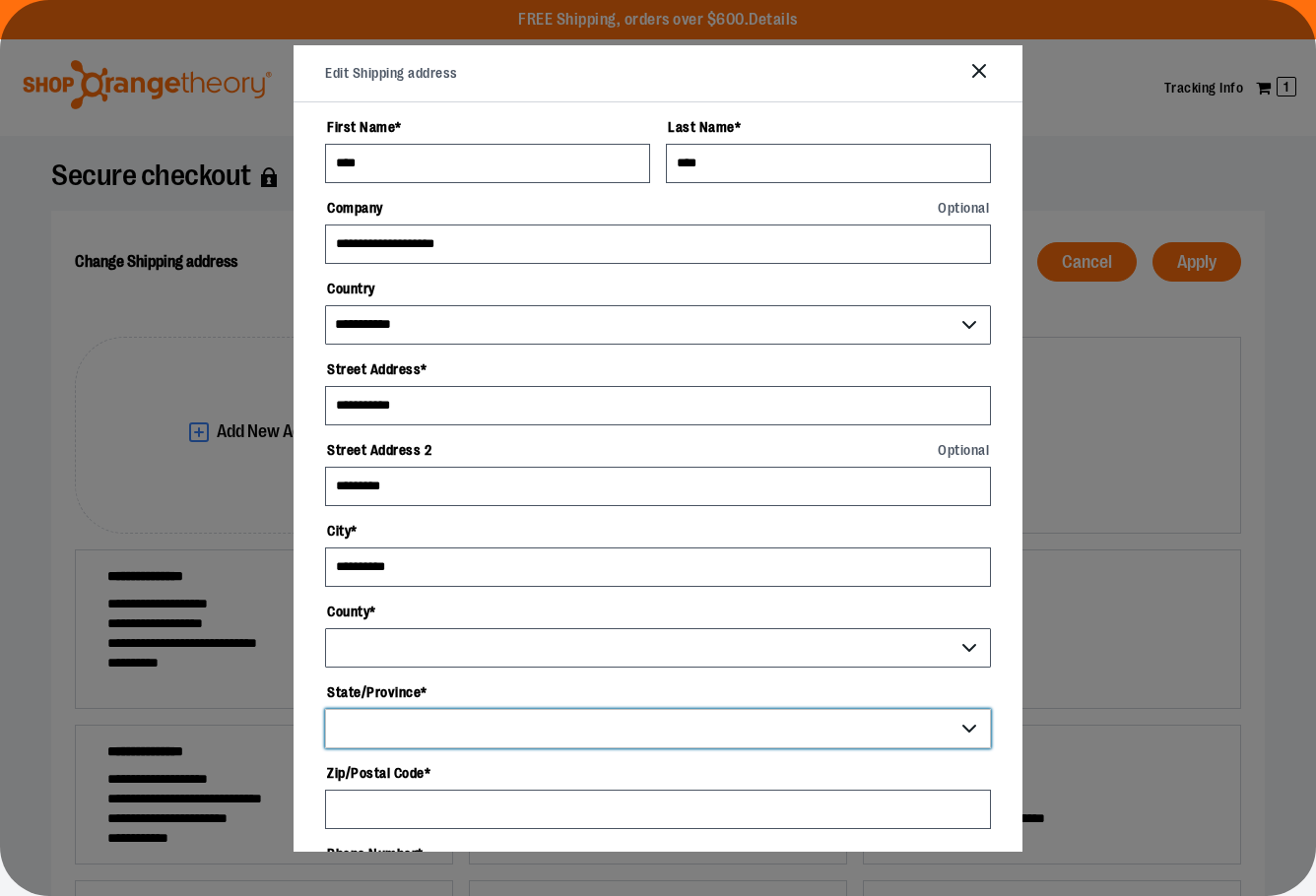 click on "**********" at bounding box center [658, 729] 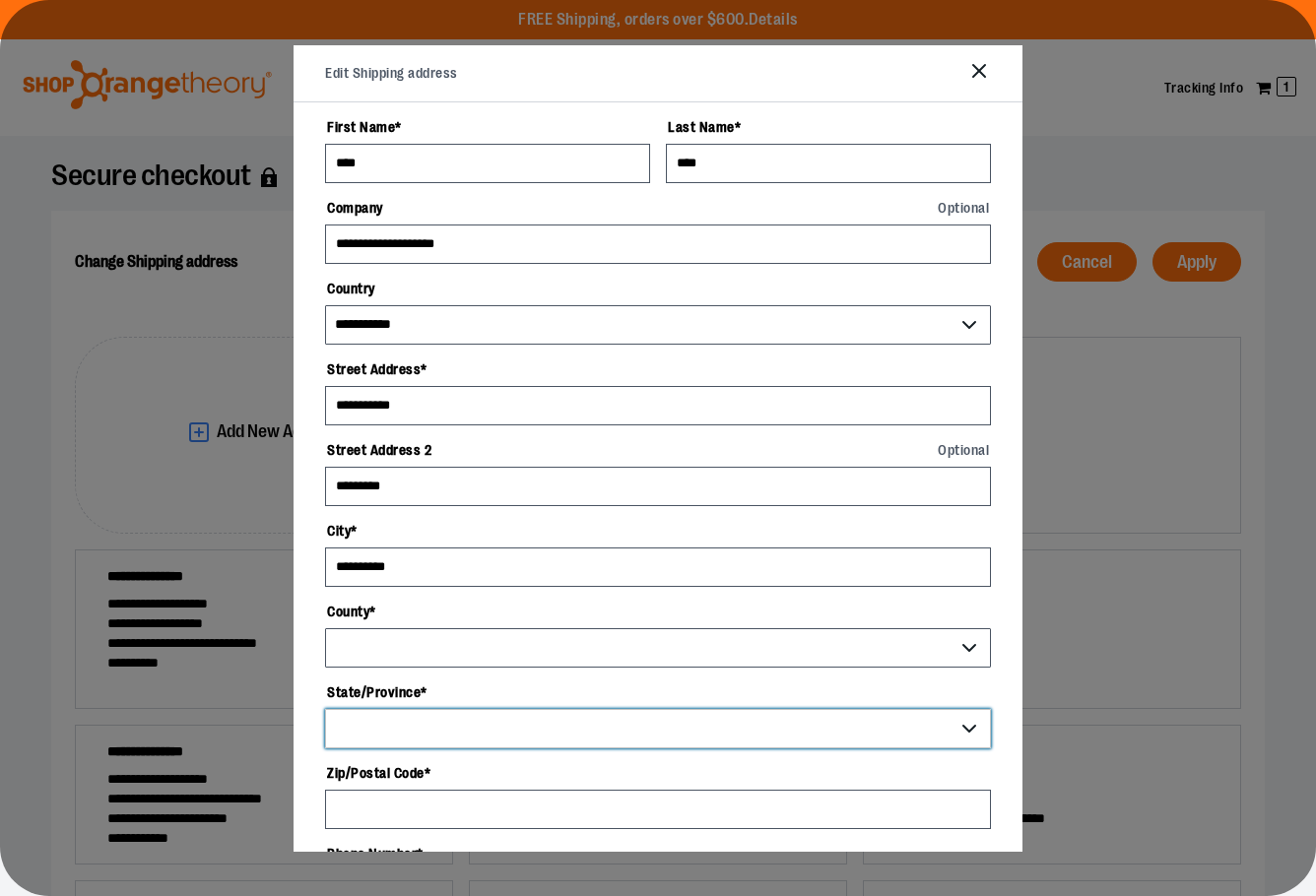 select on "**" 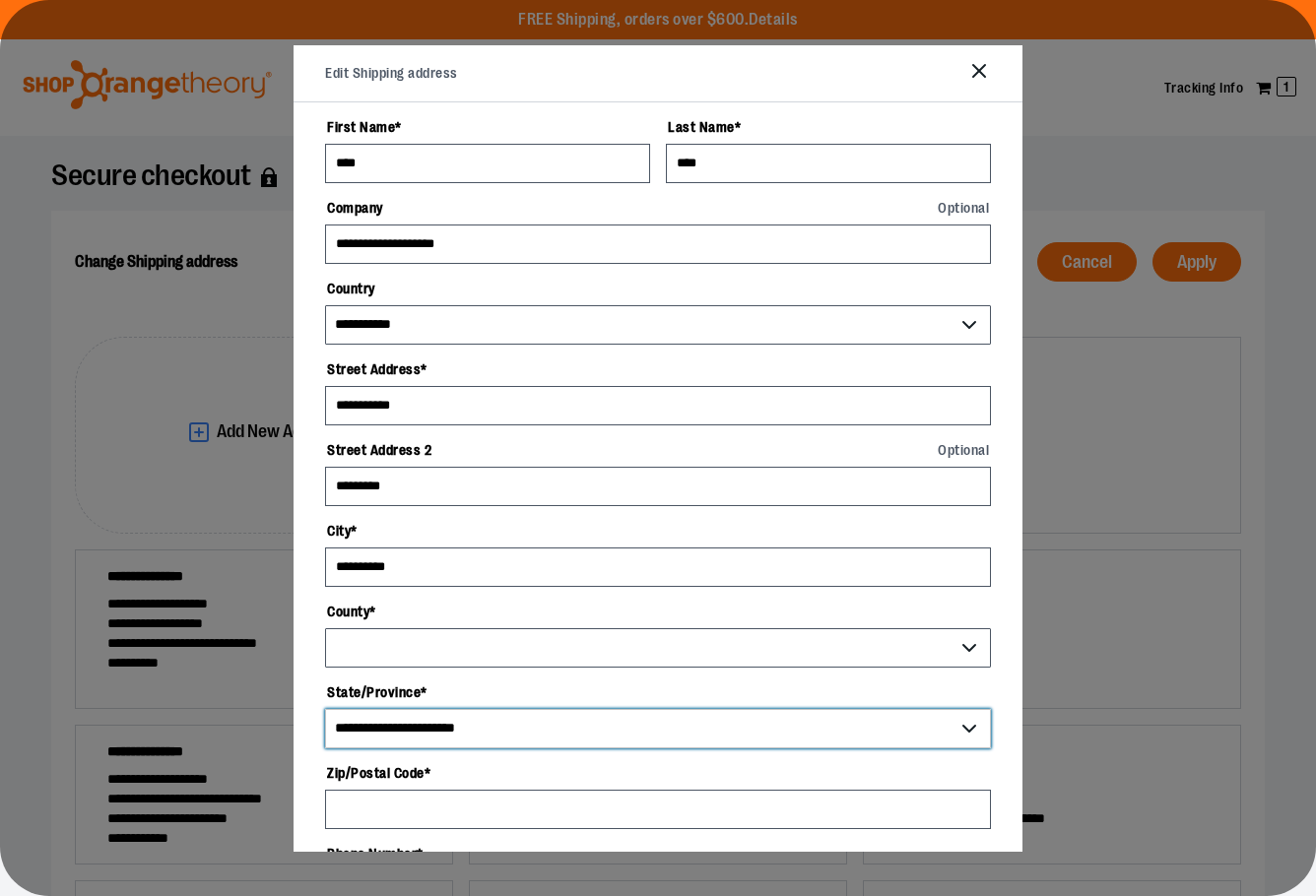 click on "**********" at bounding box center [658, 729] 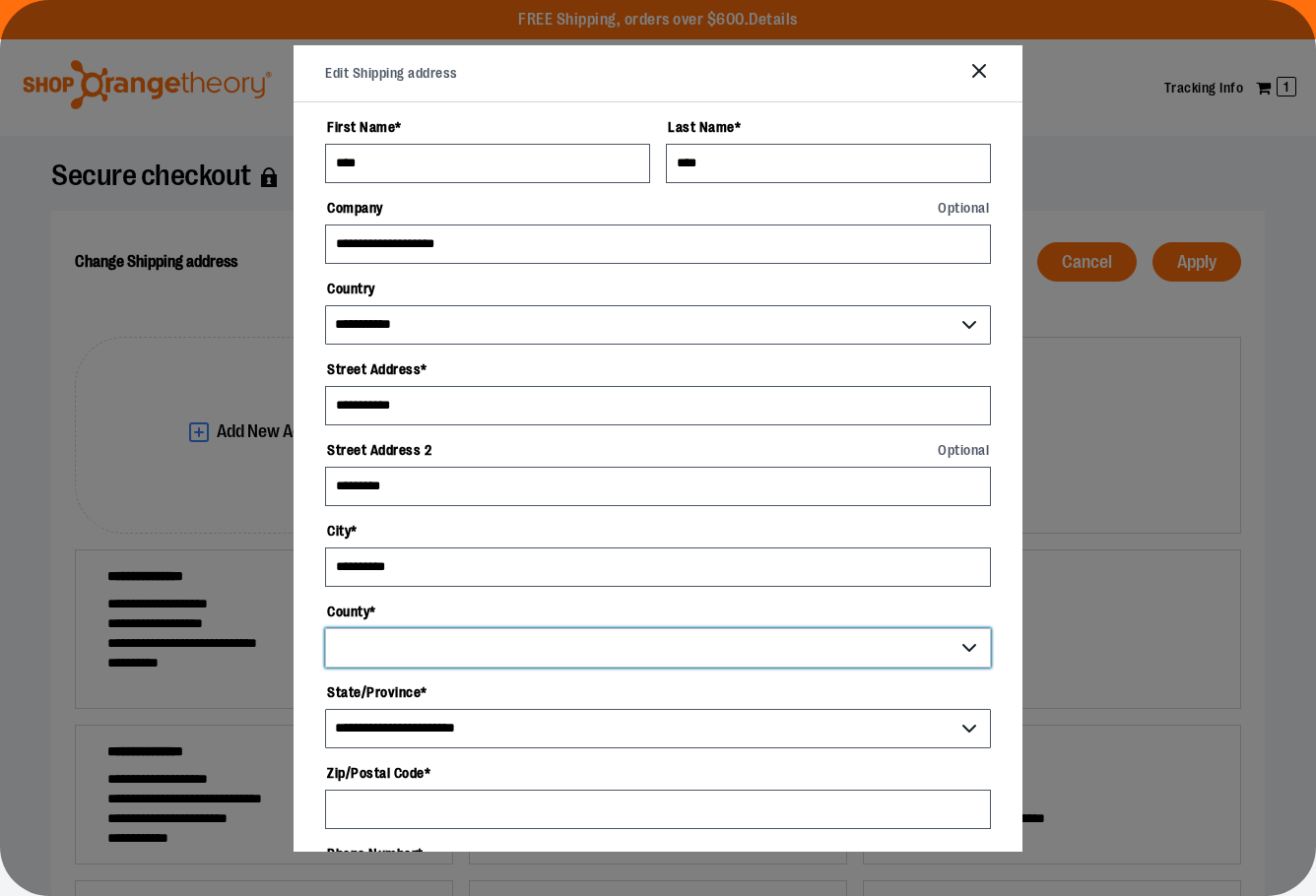 click on "County *" at bounding box center [658, 648] 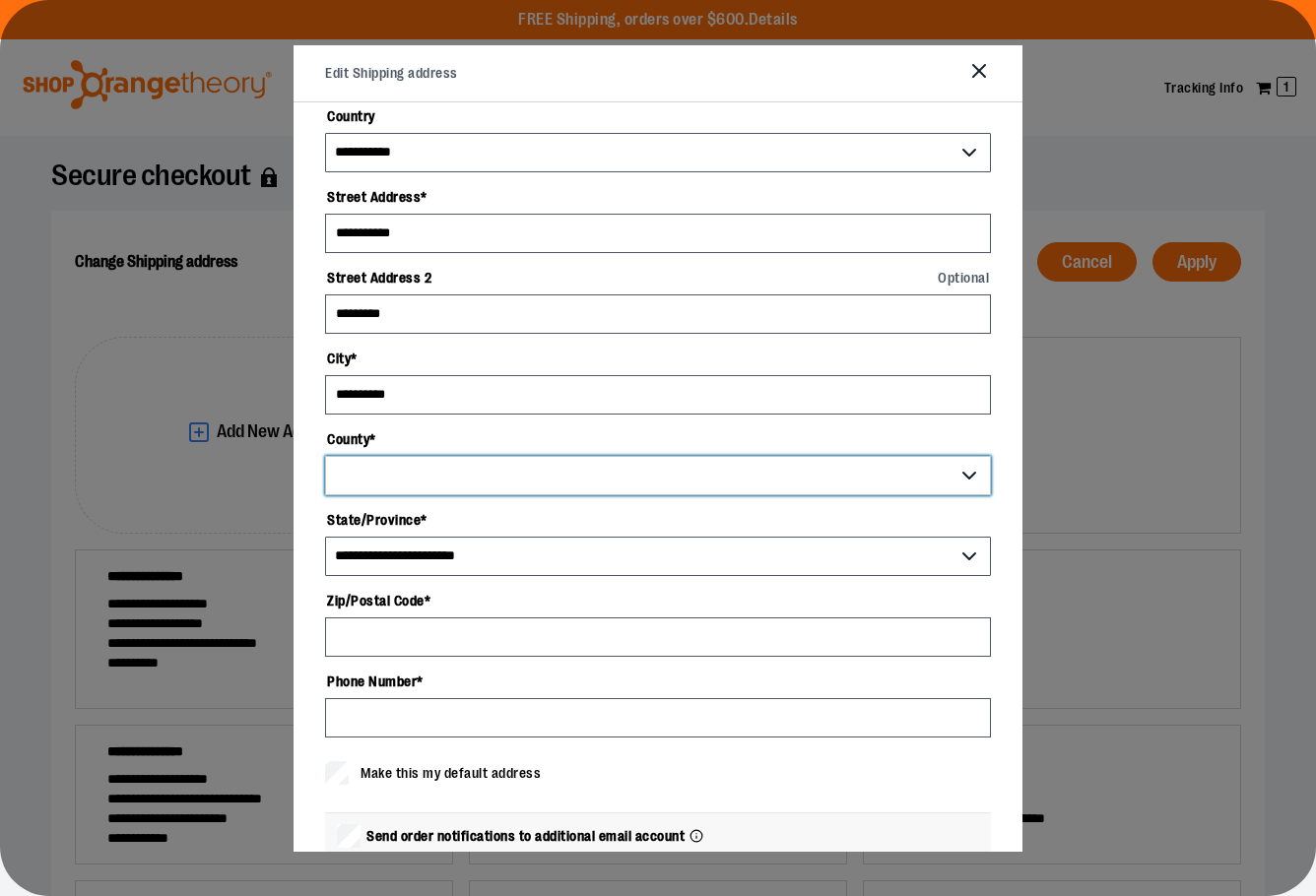 scroll, scrollTop: 197, scrollLeft: 0, axis: vertical 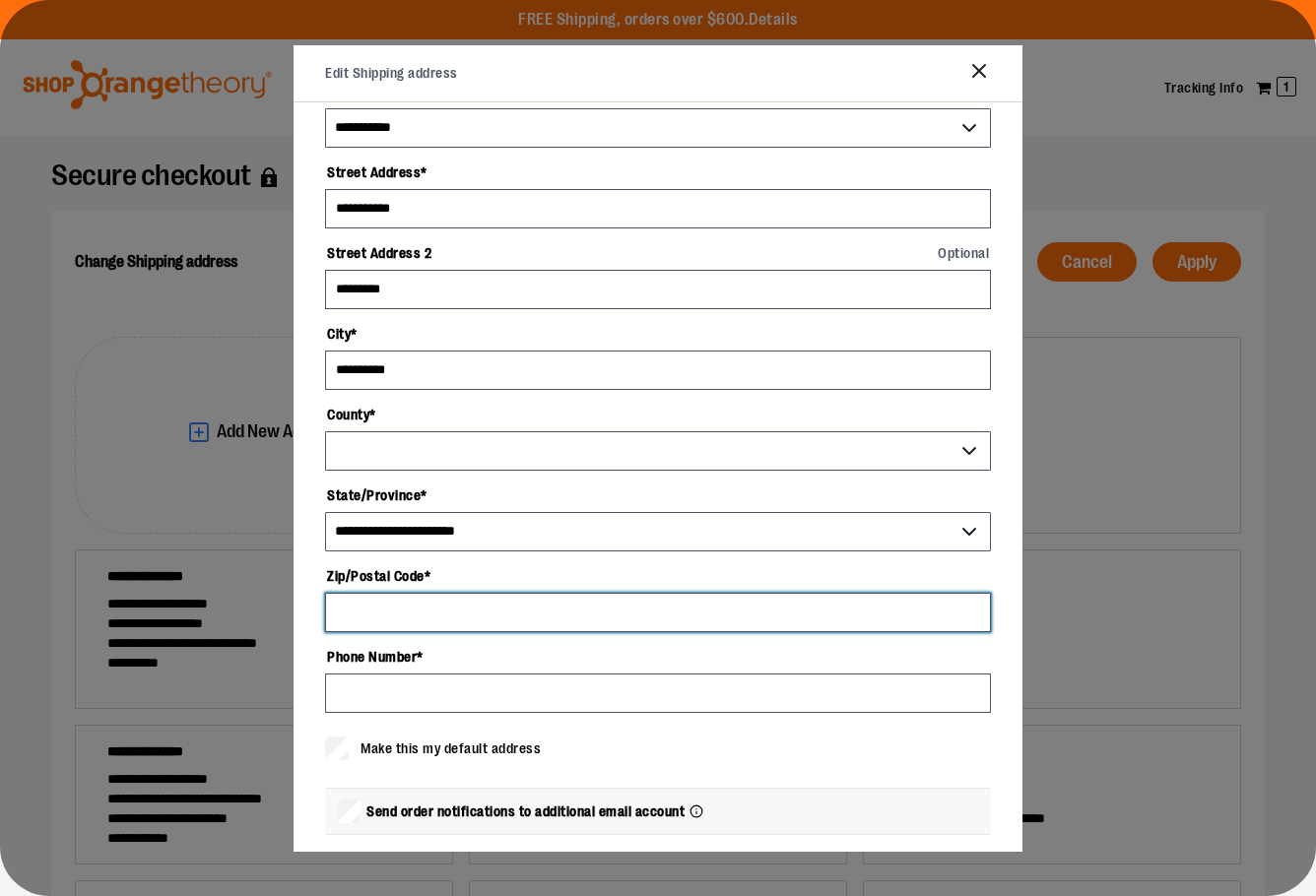 click on "Zip/Postal Code *" at bounding box center [658, 612] 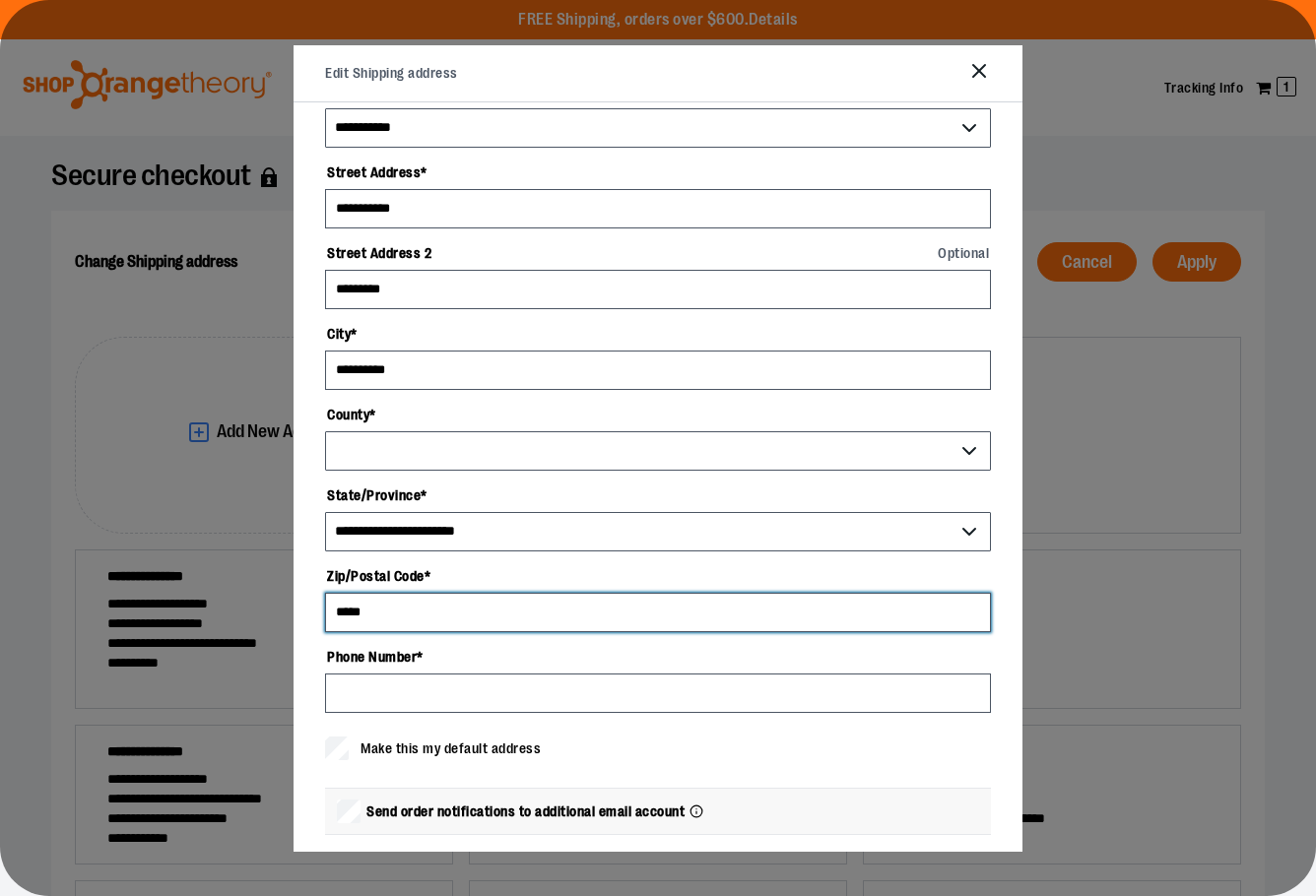 type on "*****" 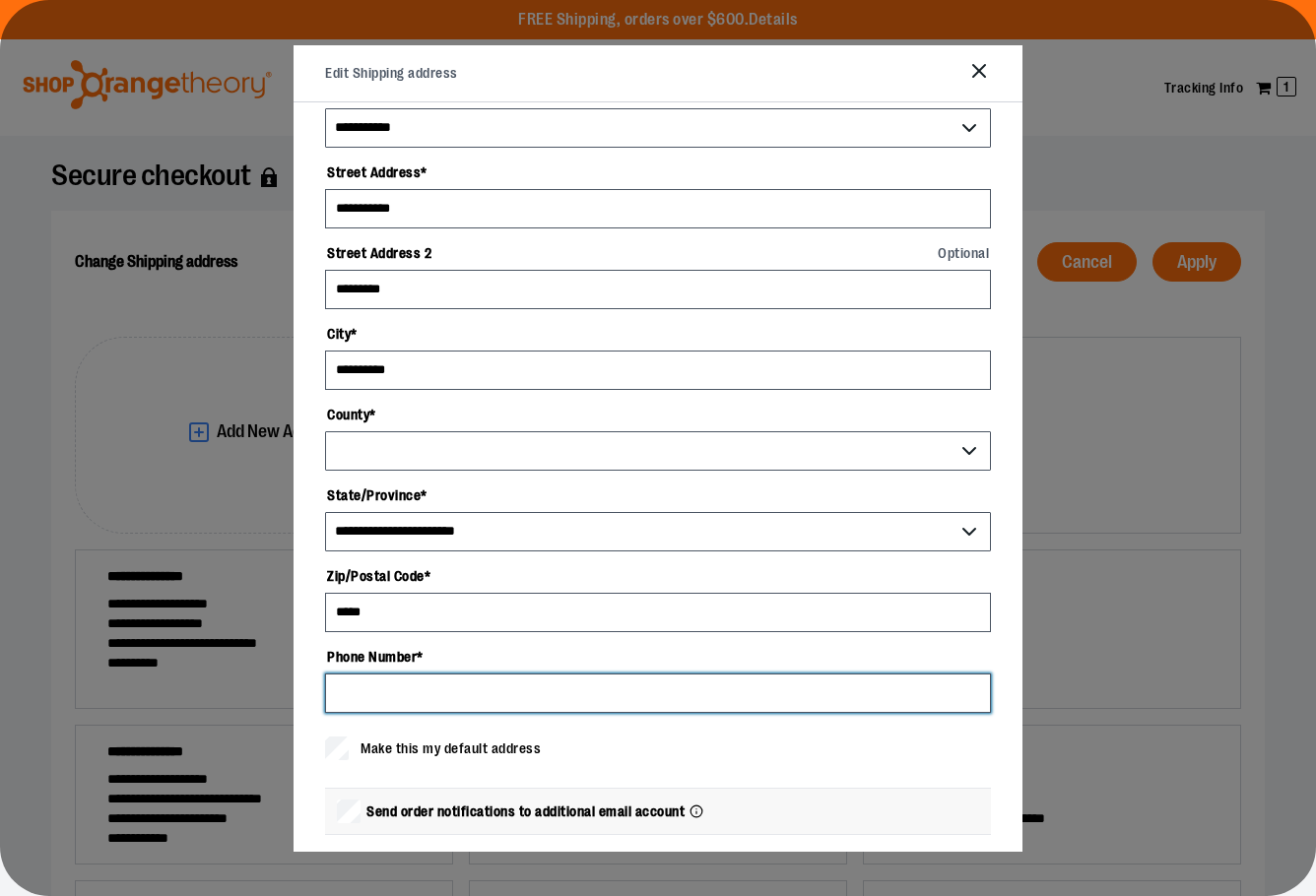 select on "*******" 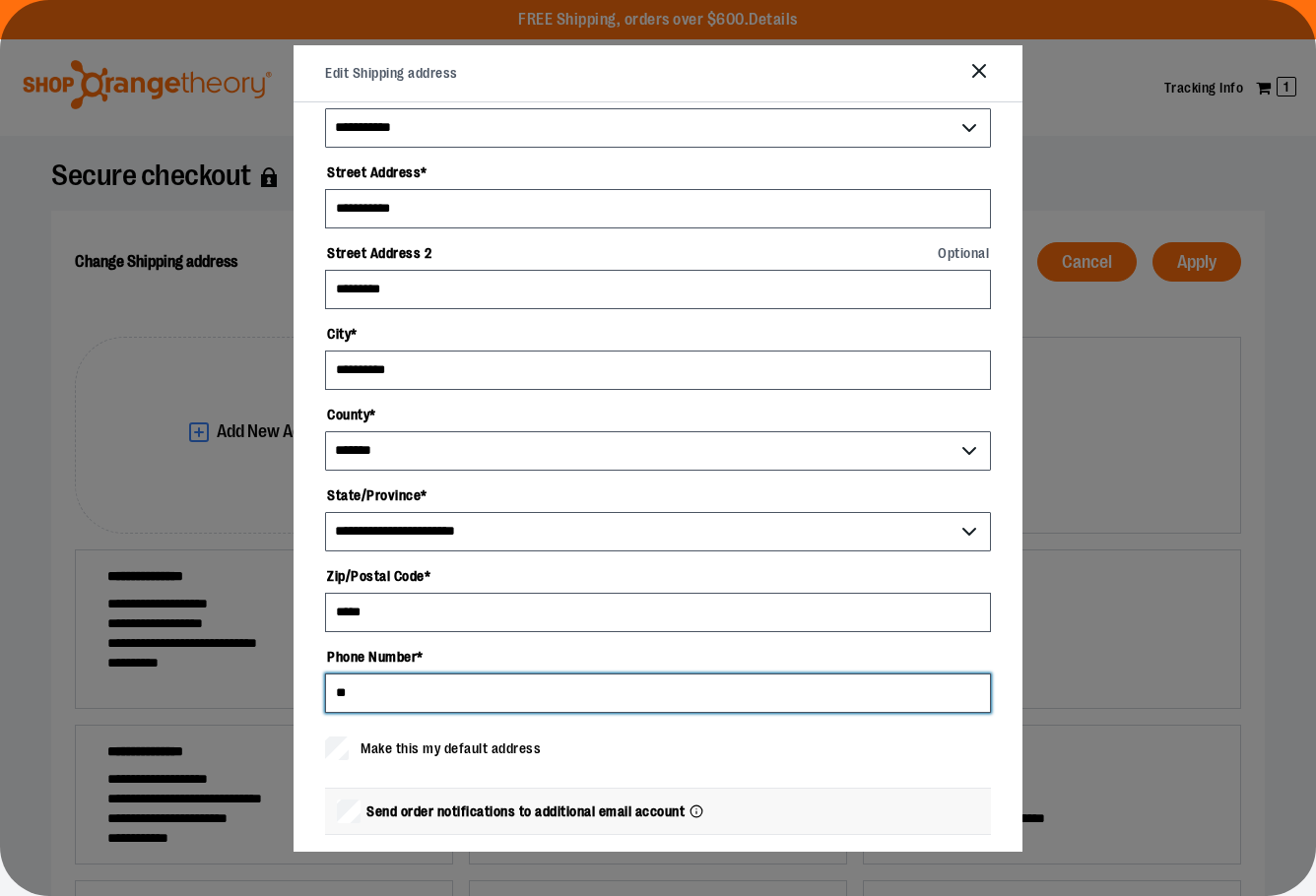 type on "*" 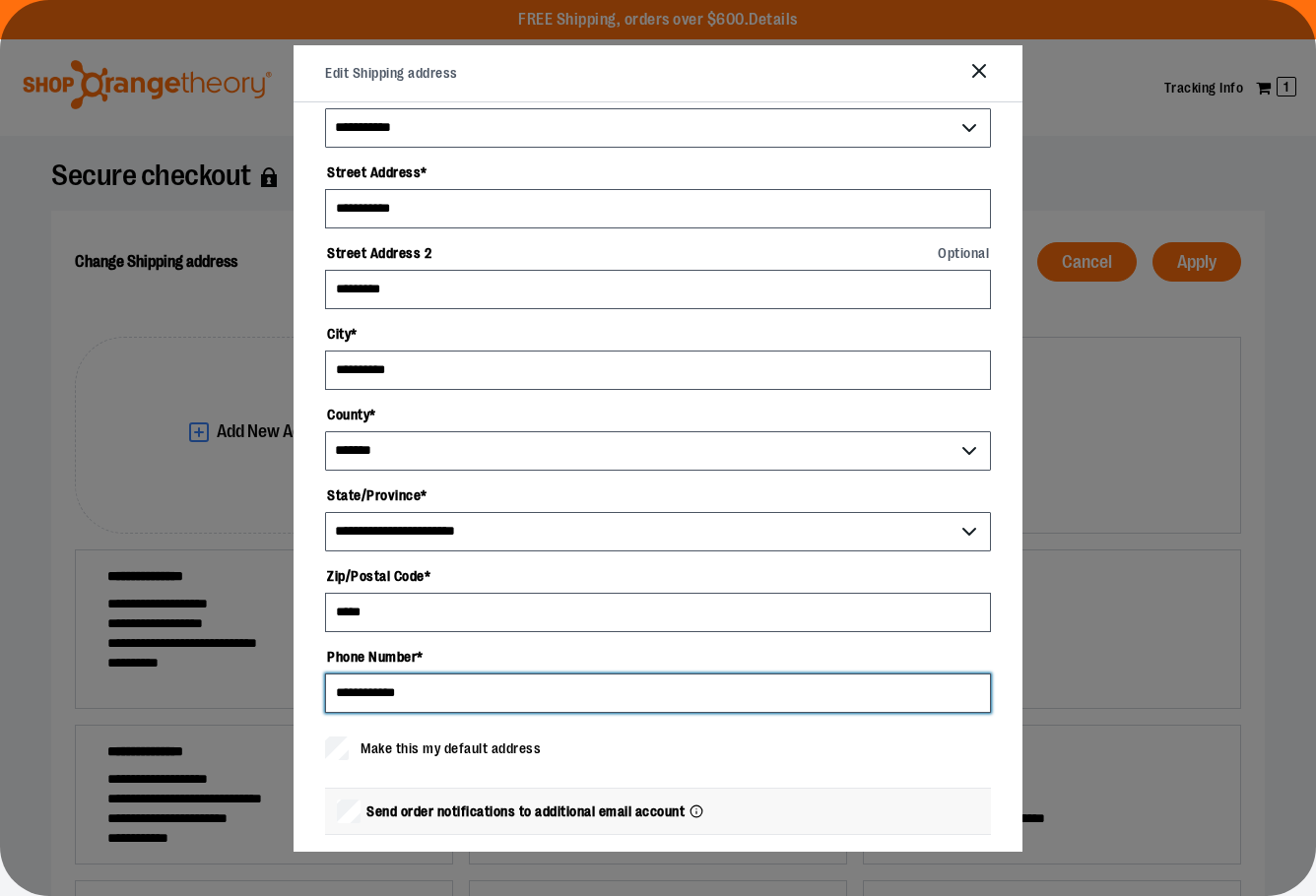 type on "**********" 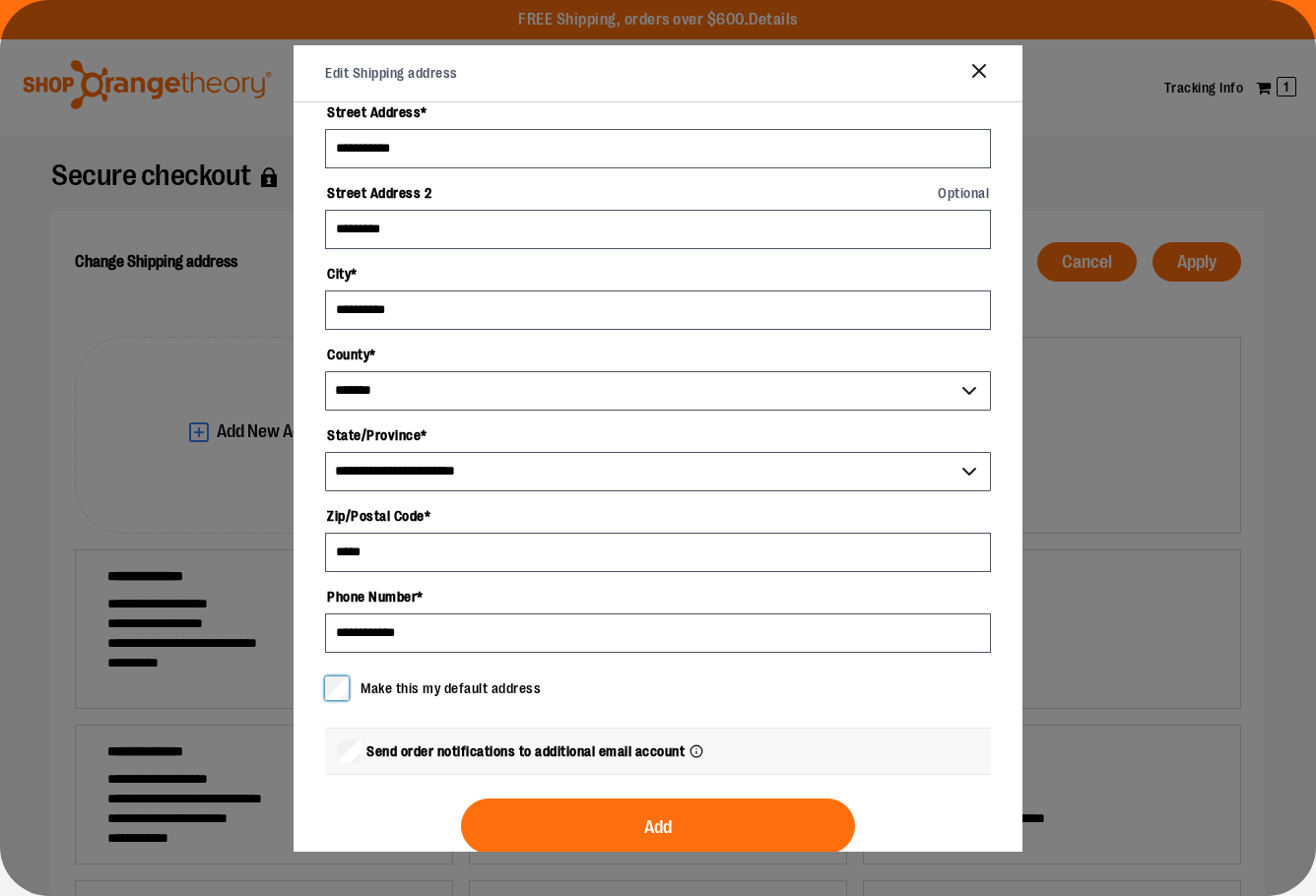 scroll, scrollTop: 290, scrollLeft: 0, axis: vertical 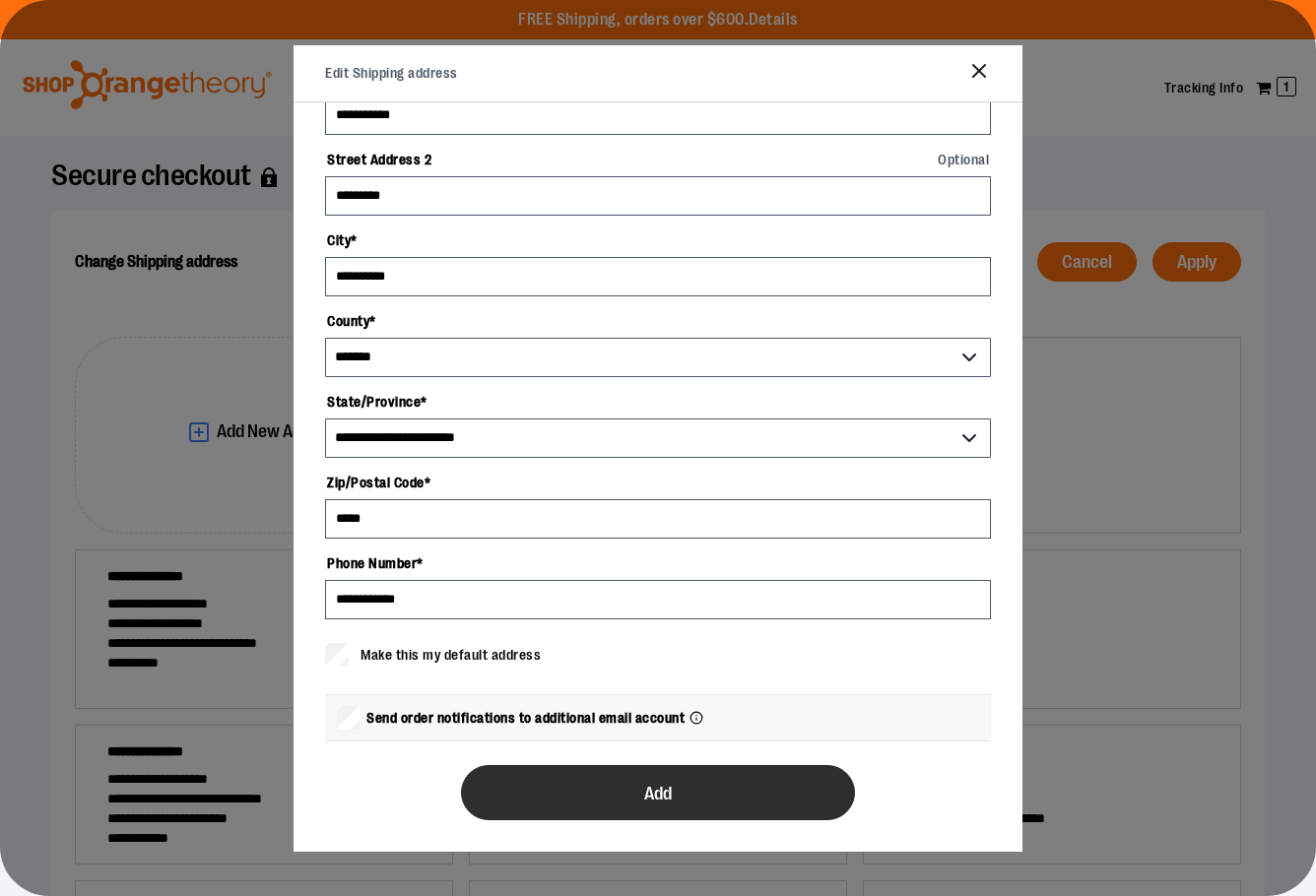 click on "Add" at bounding box center (658, 793) 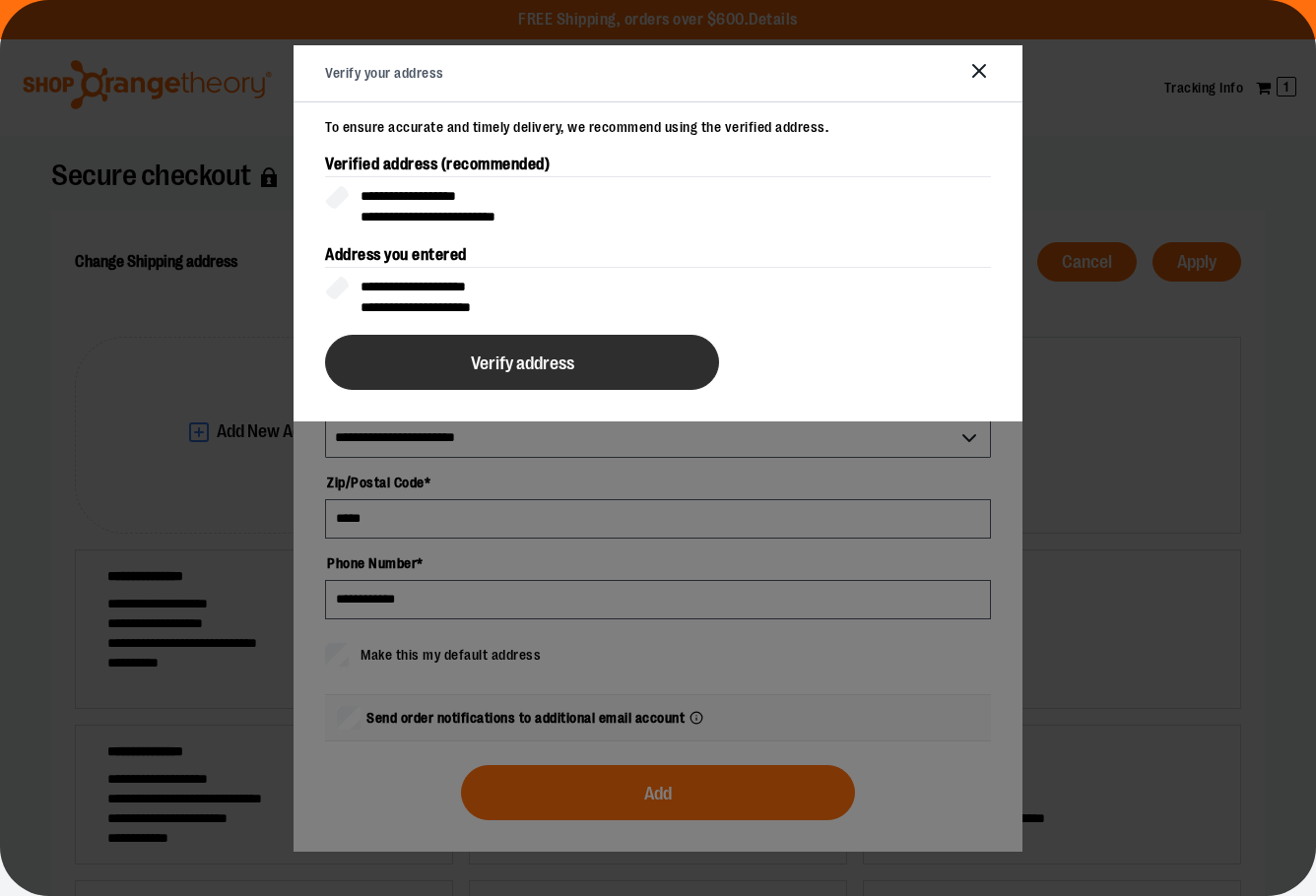 click on "Verify address" at bounding box center [522, 363] 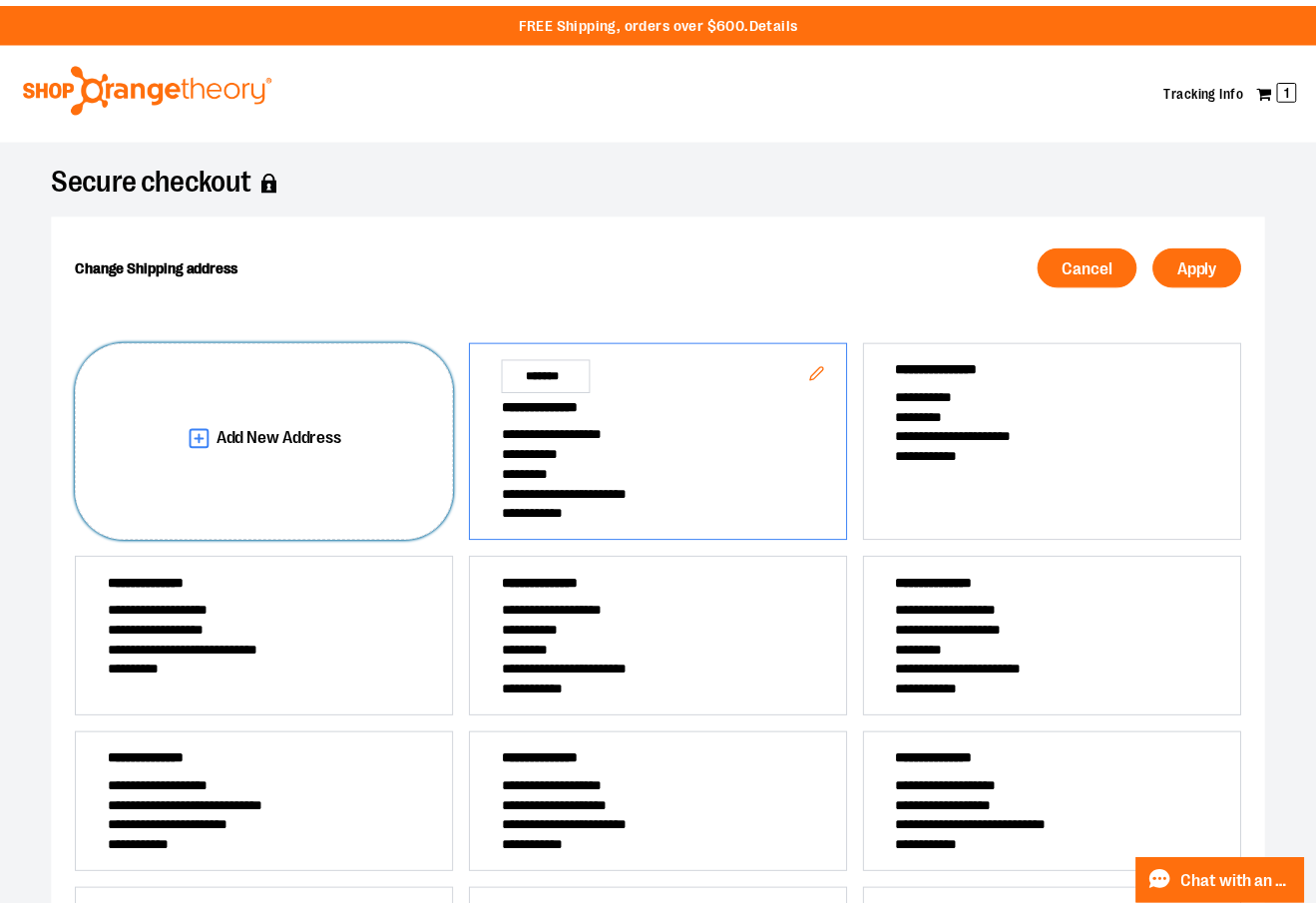 scroll, scrollTop: 0, scrollLeft: 0, axis: both 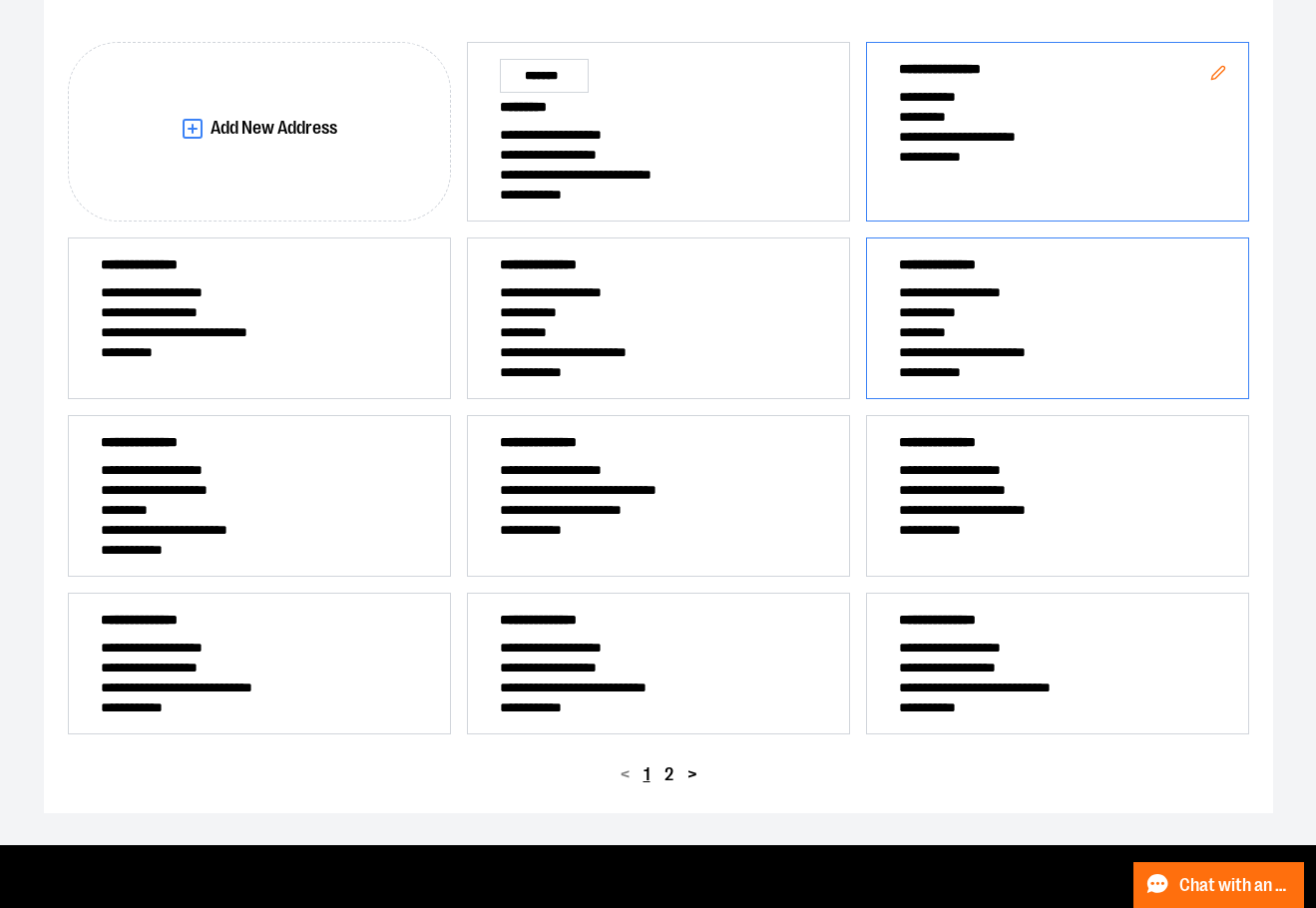 click on "*********" at bounding box center [1058, 332] 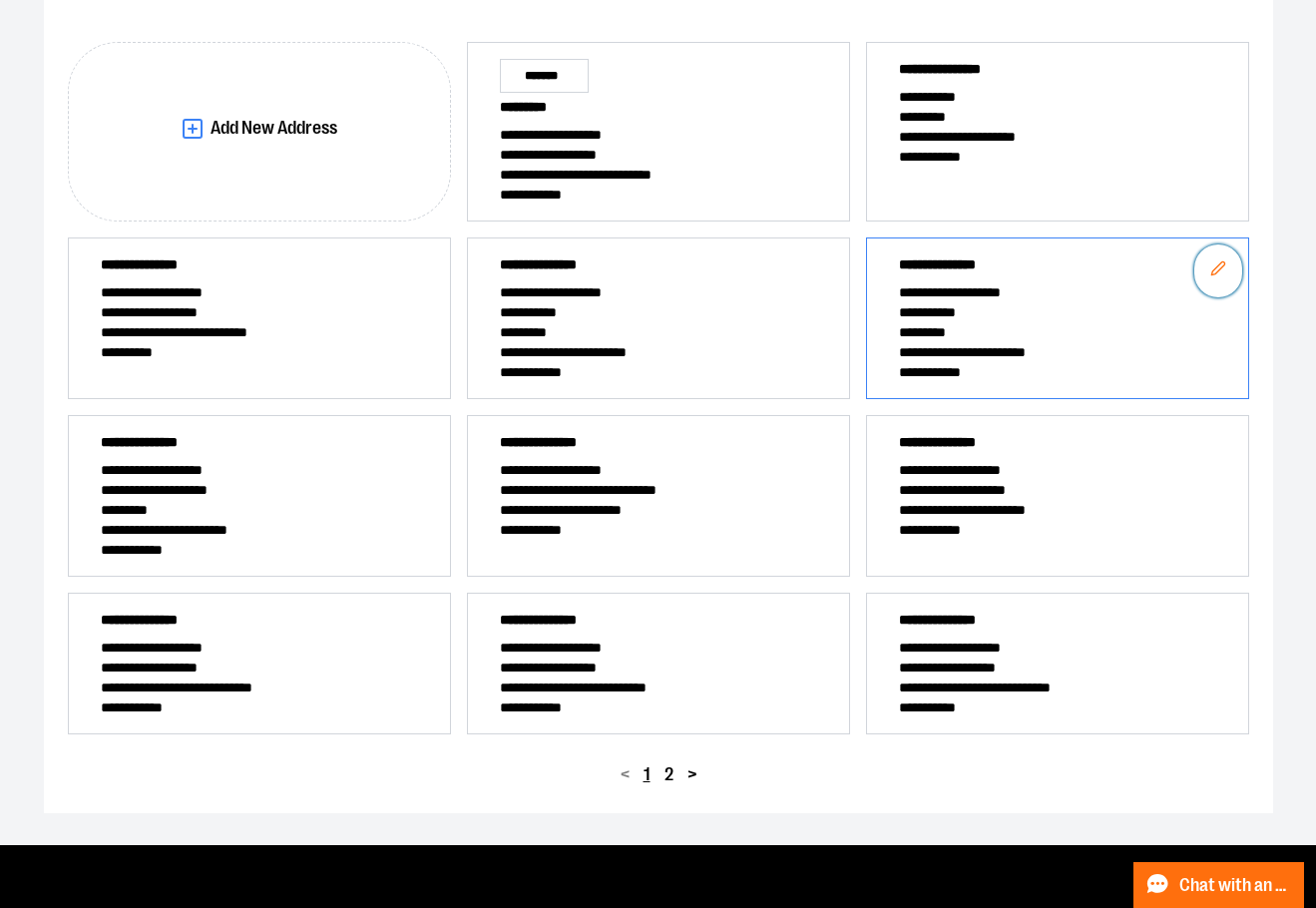 click at bounding box center [1218, 270] 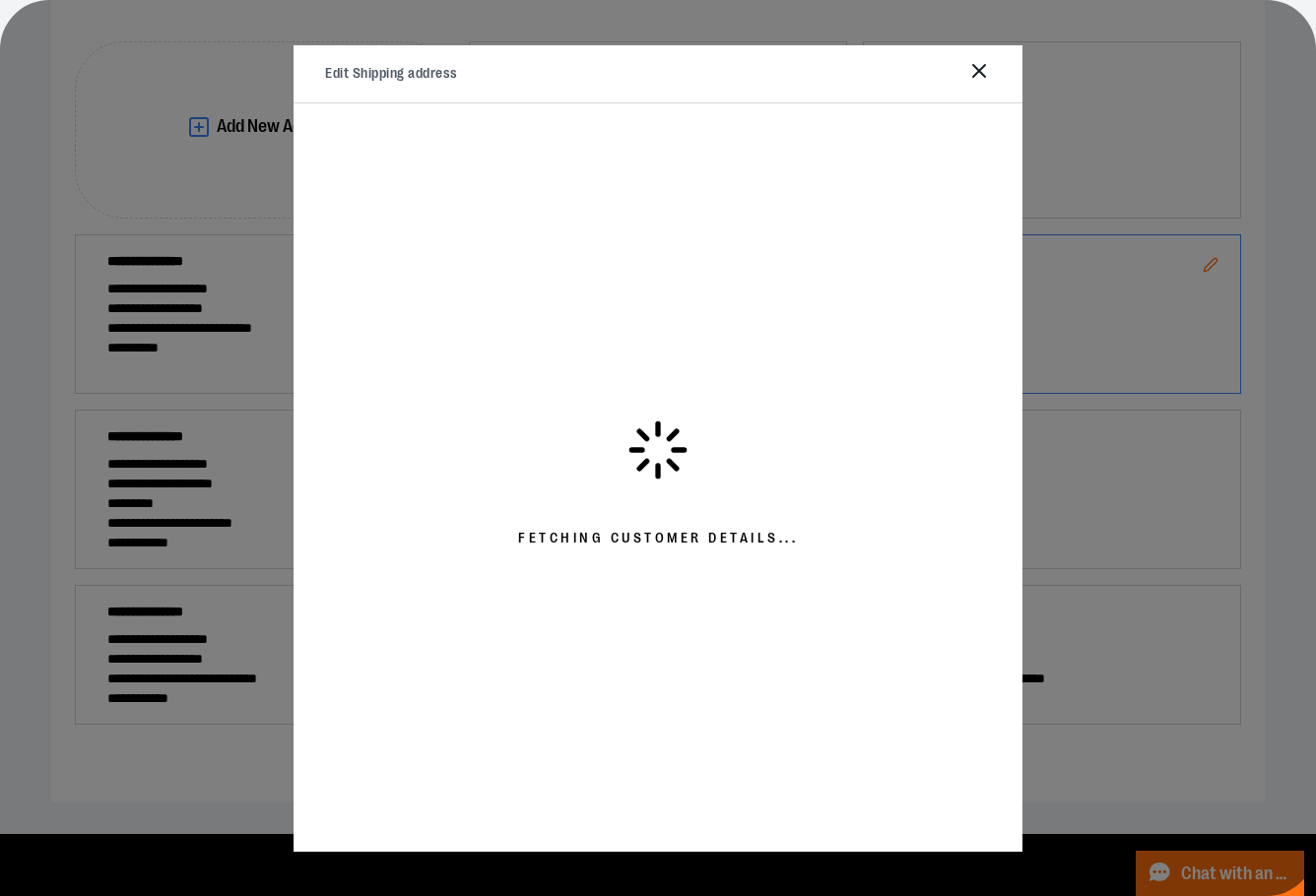 select on "**" 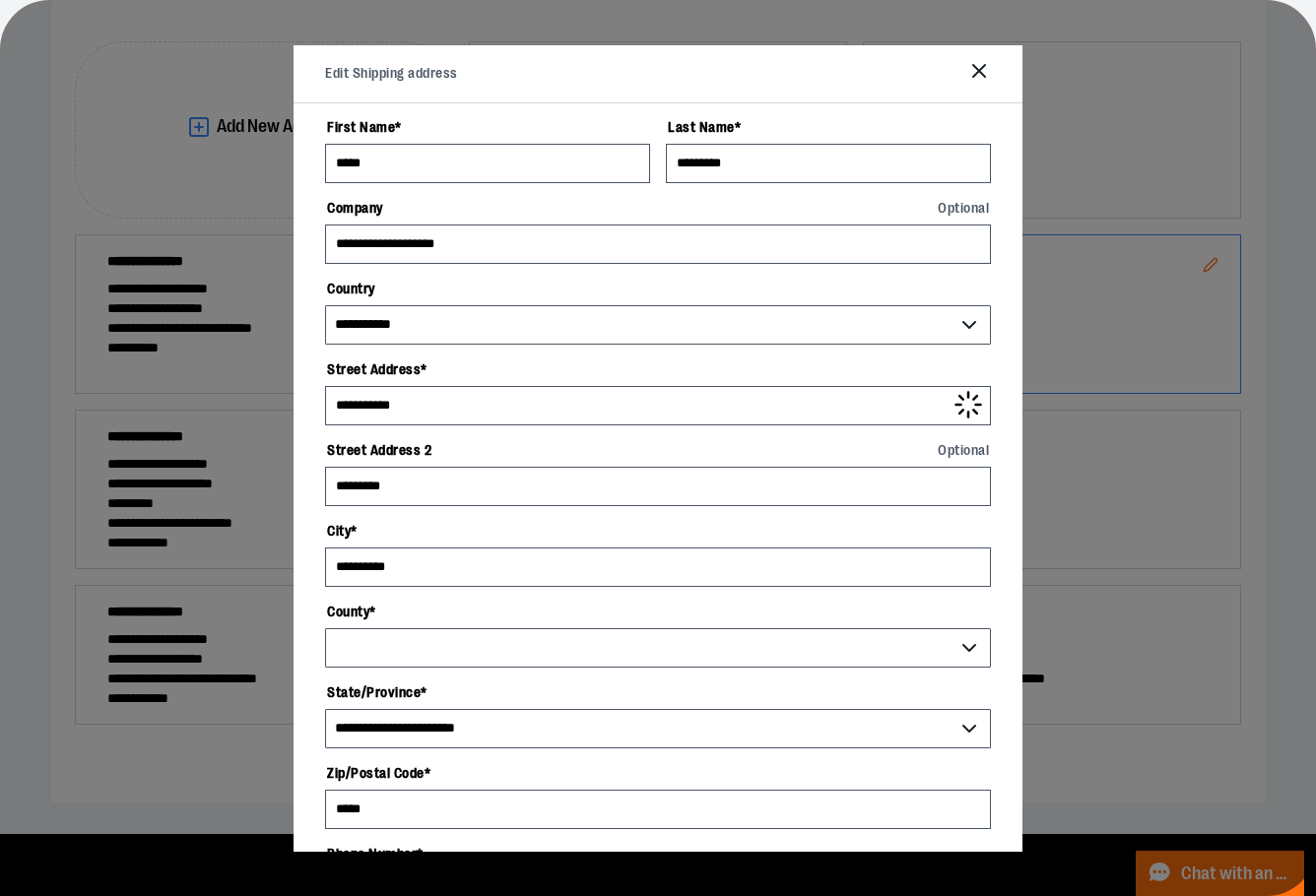 select on "*******" 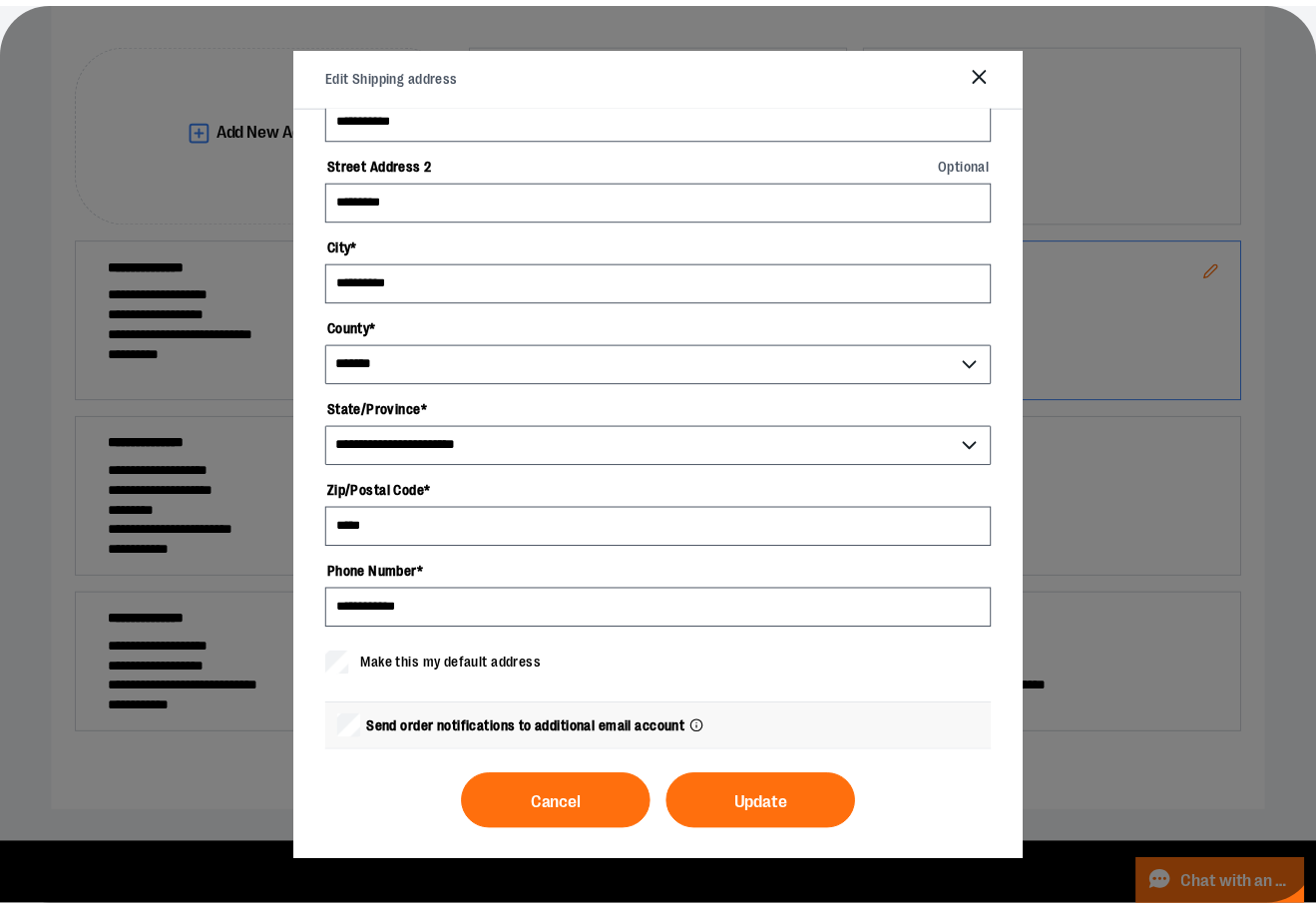 scroll, scrollTop: 294, scrollLeft: 0, axis: vertical 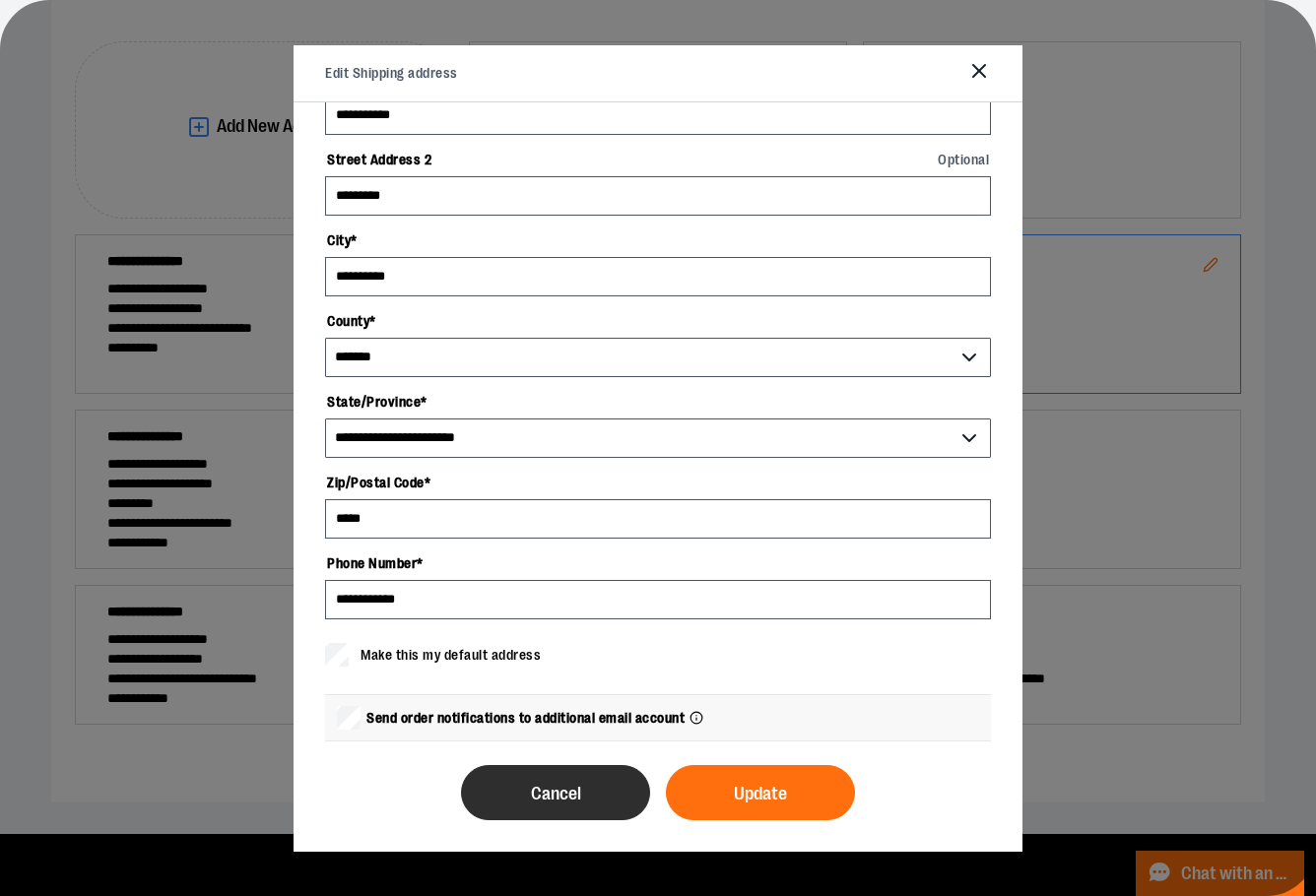 click on "Cancel" at bounding box center [556, 793] 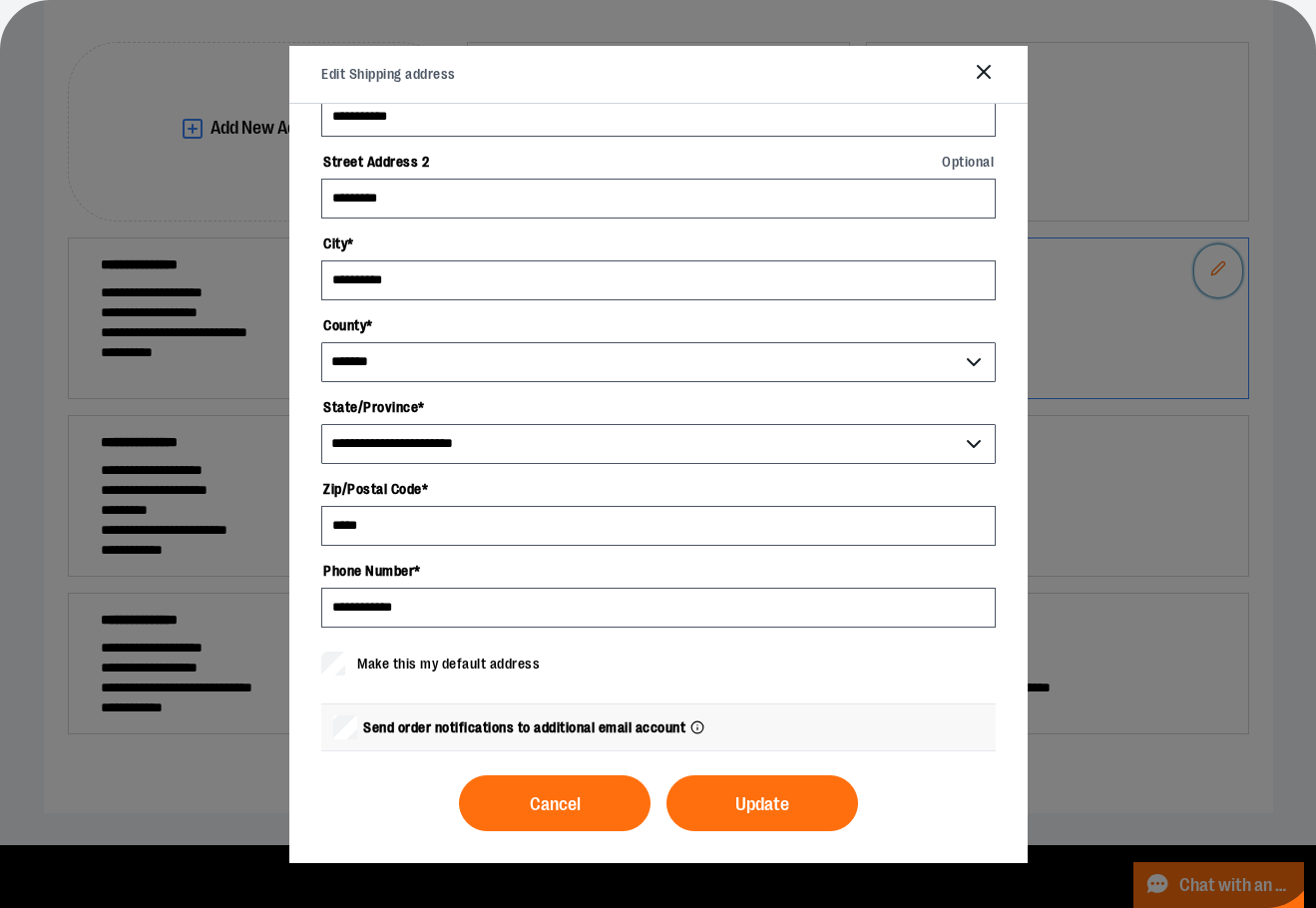 scroll, scrollTop: 0, scrollLeft: 0, axis: both 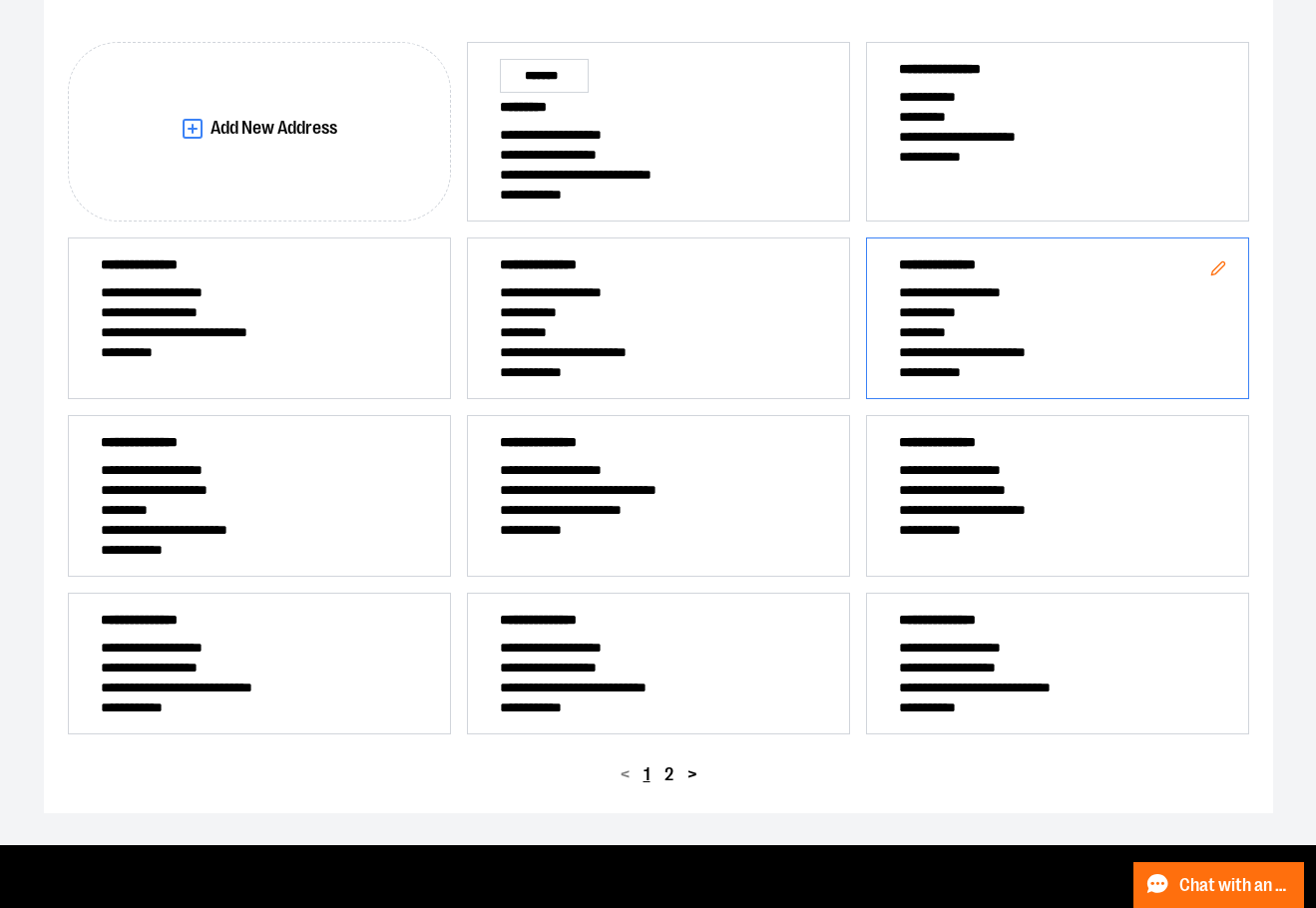 drag, startPoint x: 1089, startPoint y: 337, endPoint x: 1277, endPoint y: 166, distance: 254.13579 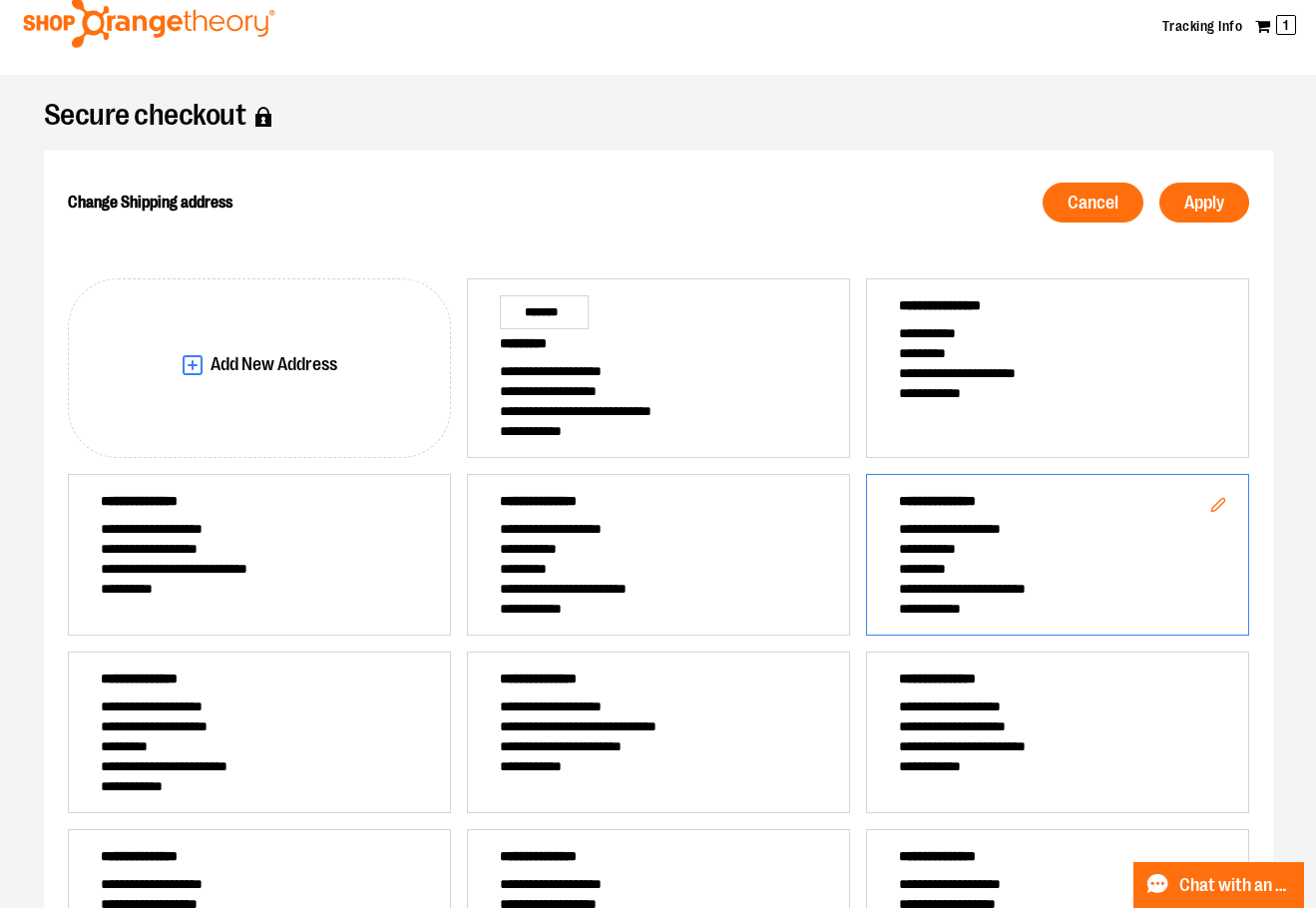 scroll, scrollTop: 0, scrollLeft: 0, axis: both 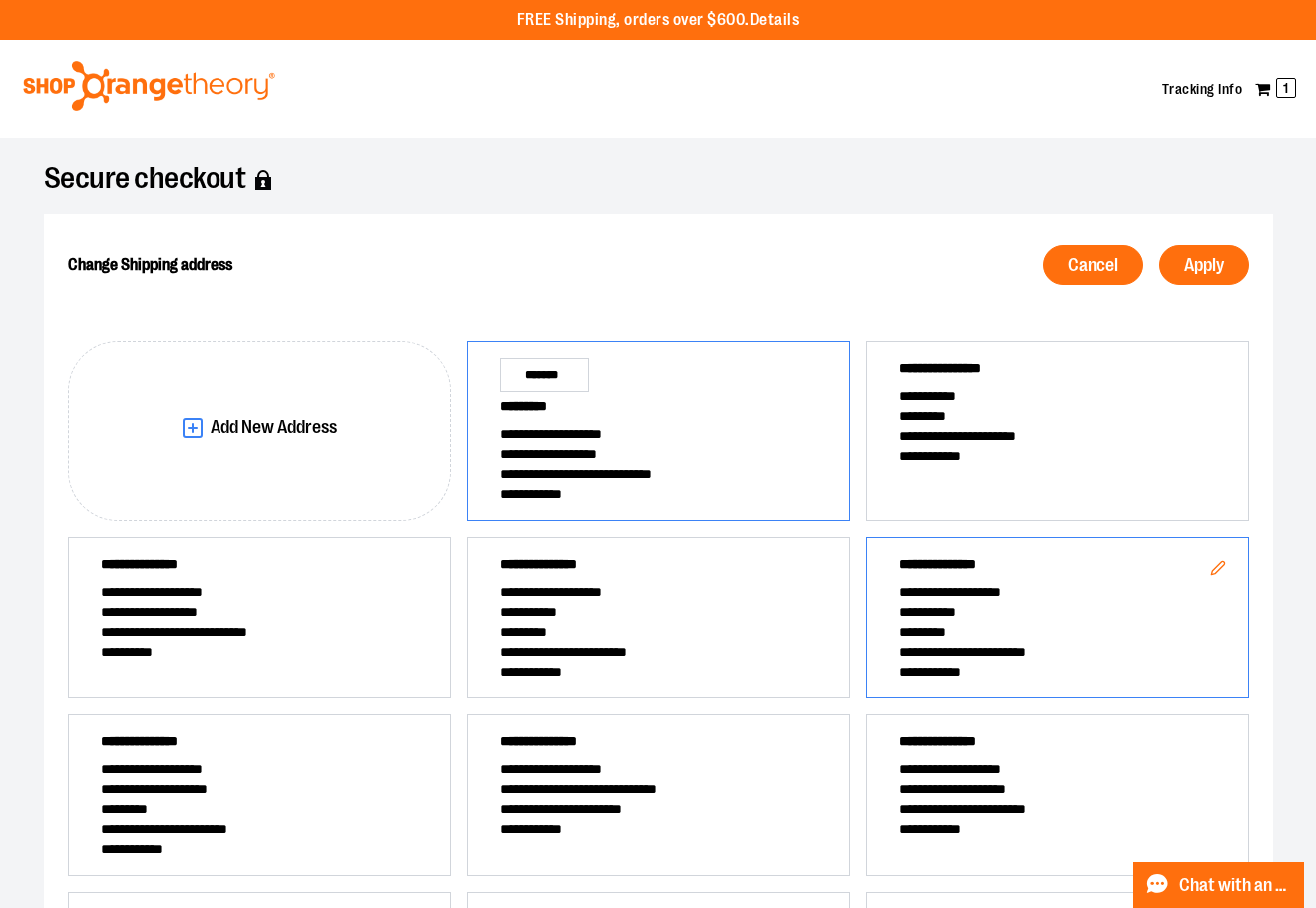 click on "**********" at bounding box center [658, 454] 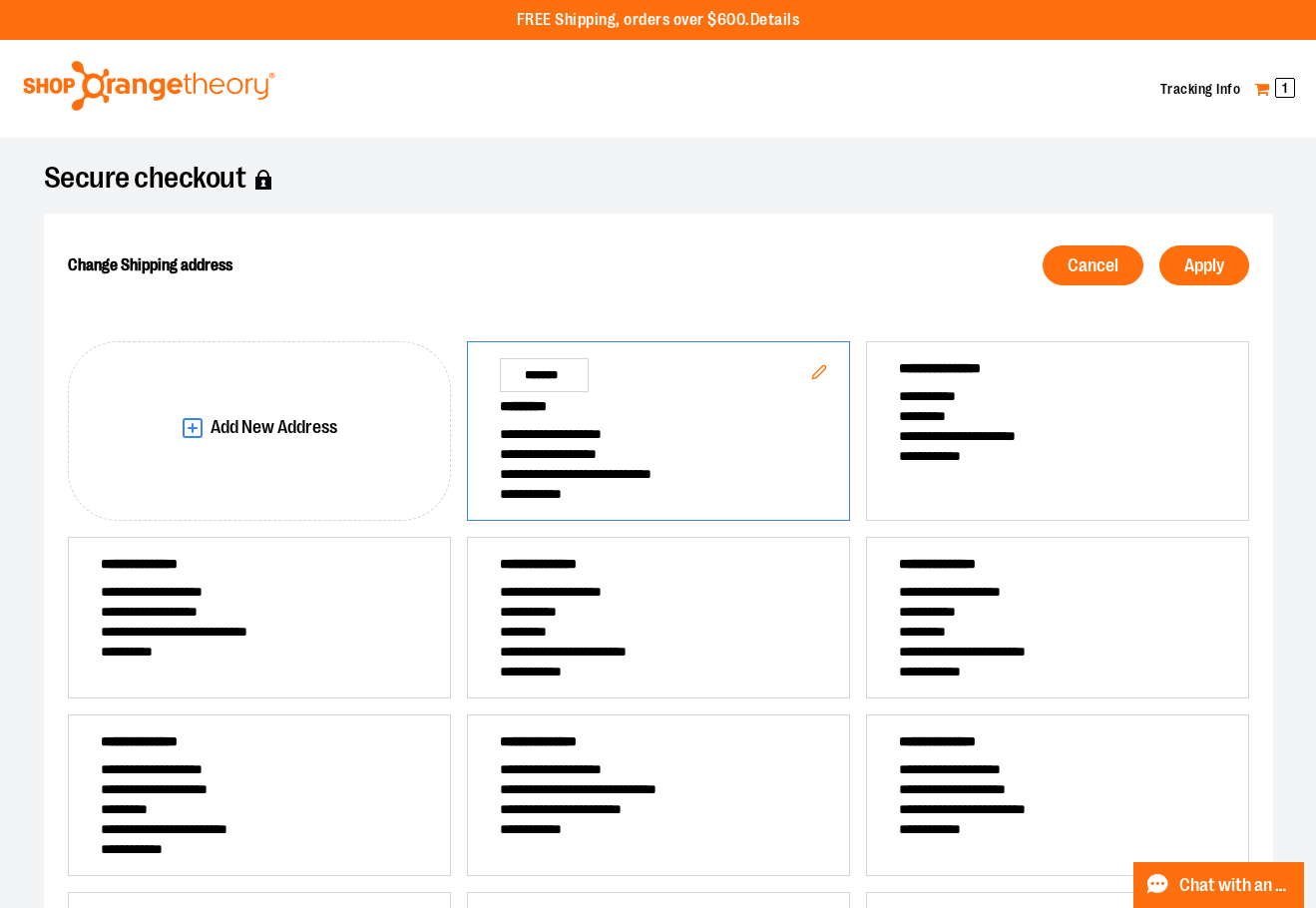 click on "1" at bounding box center [1285, 88] 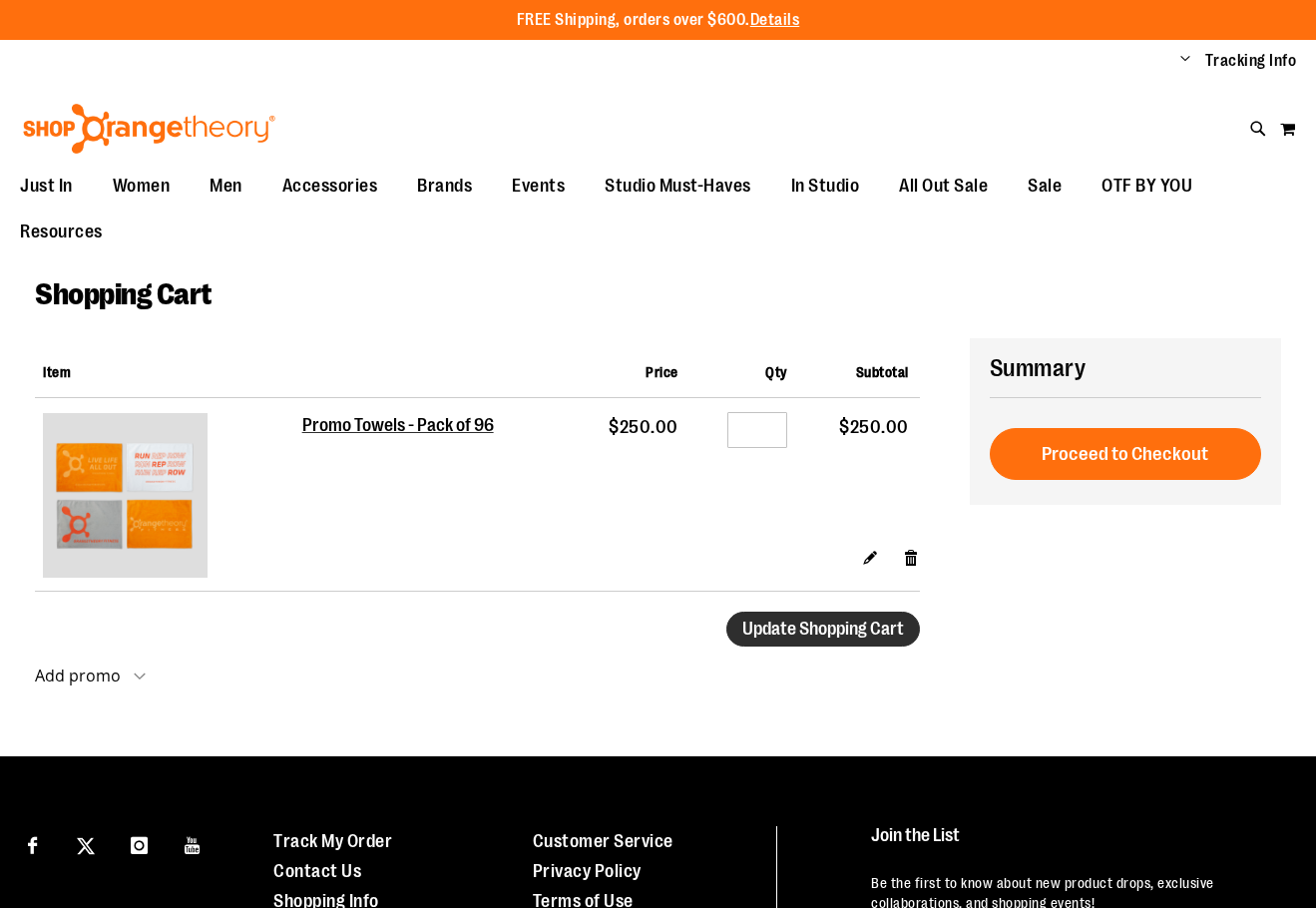 scroll, scrollTop: 0, scrollLeft: 0, axis: both 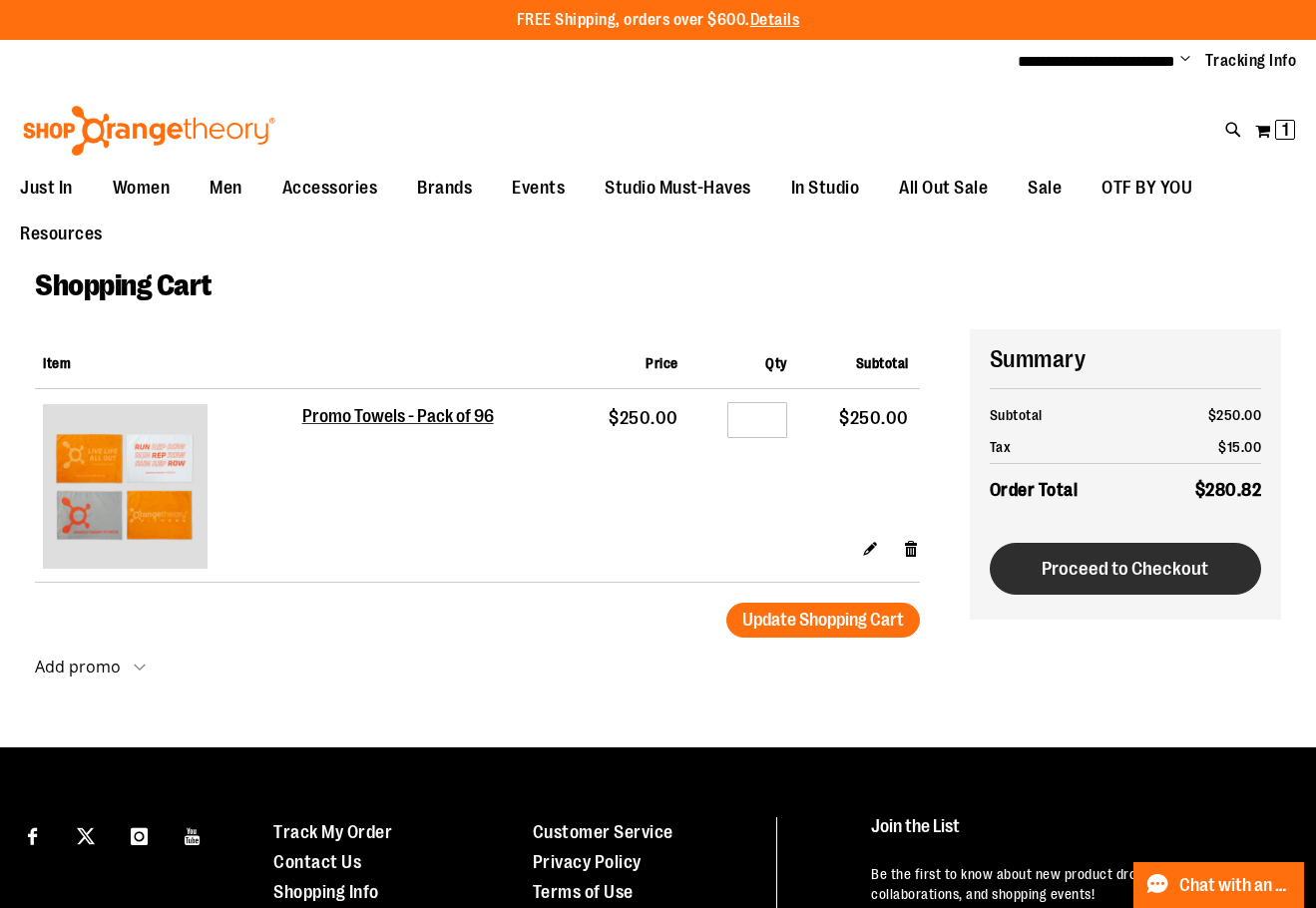 click on "Proceed to Checkout" at bounding box center [1124, 569] 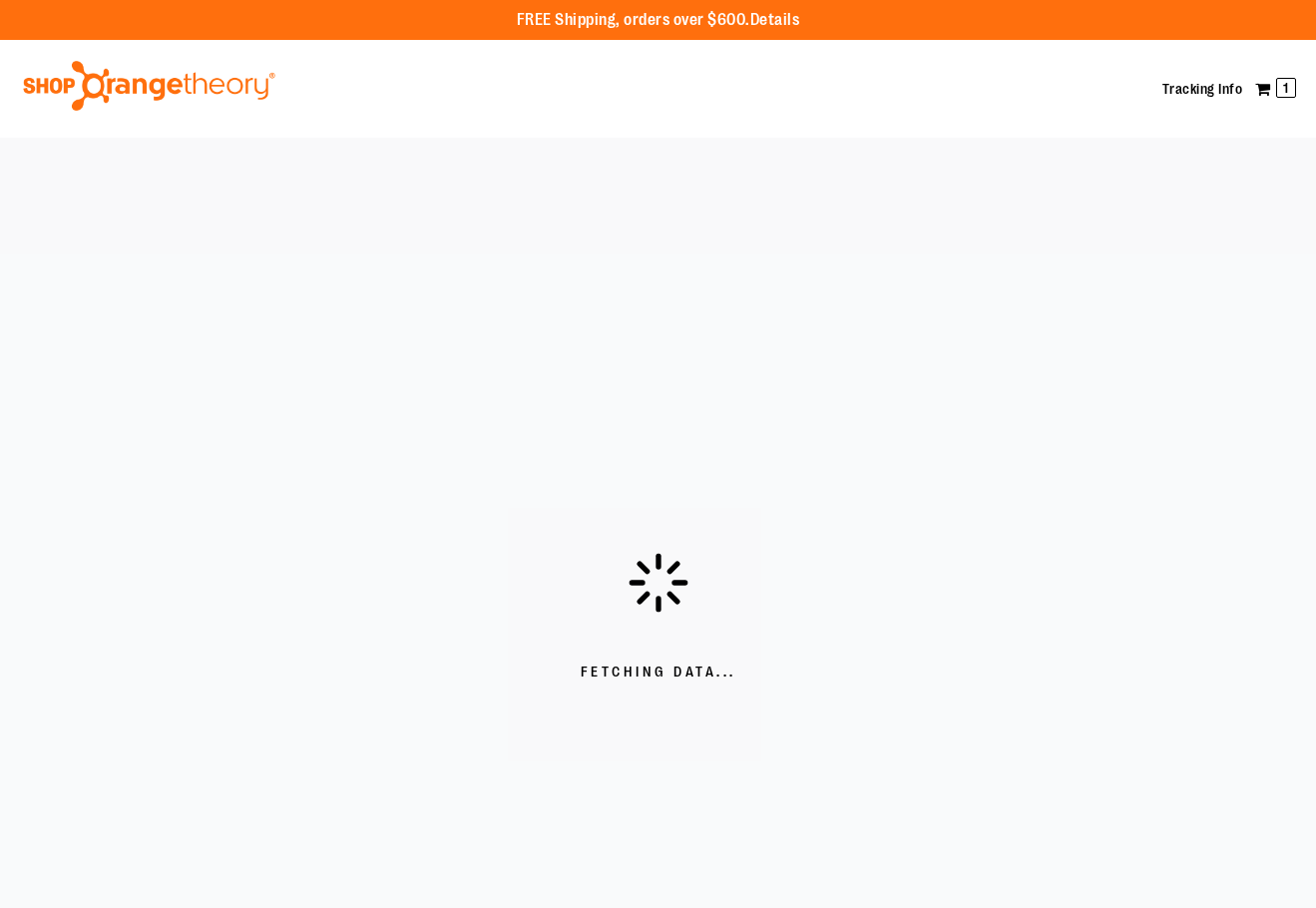 scroll, scrollTop: 0, scrollLeft: 0, axis: both 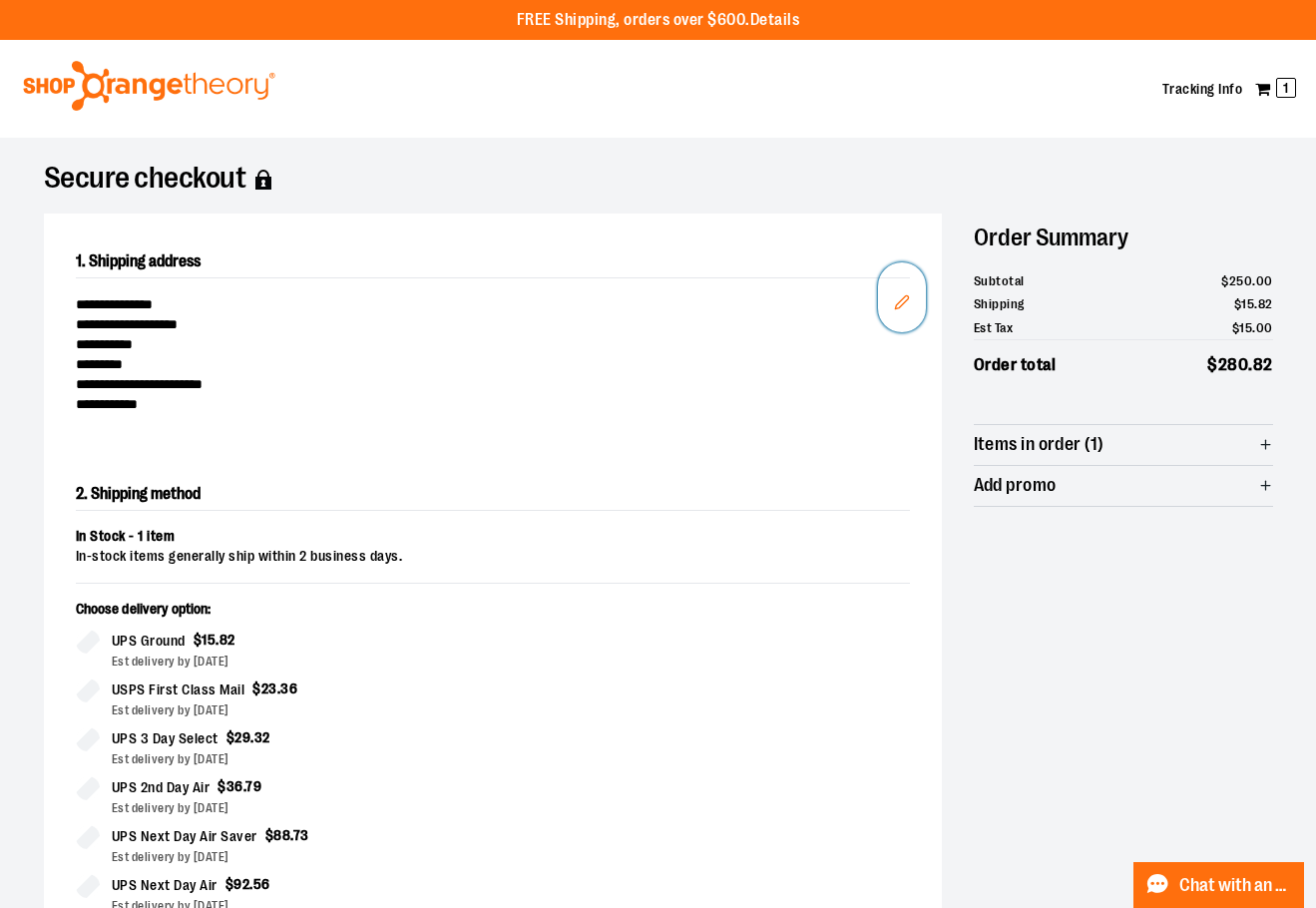 click 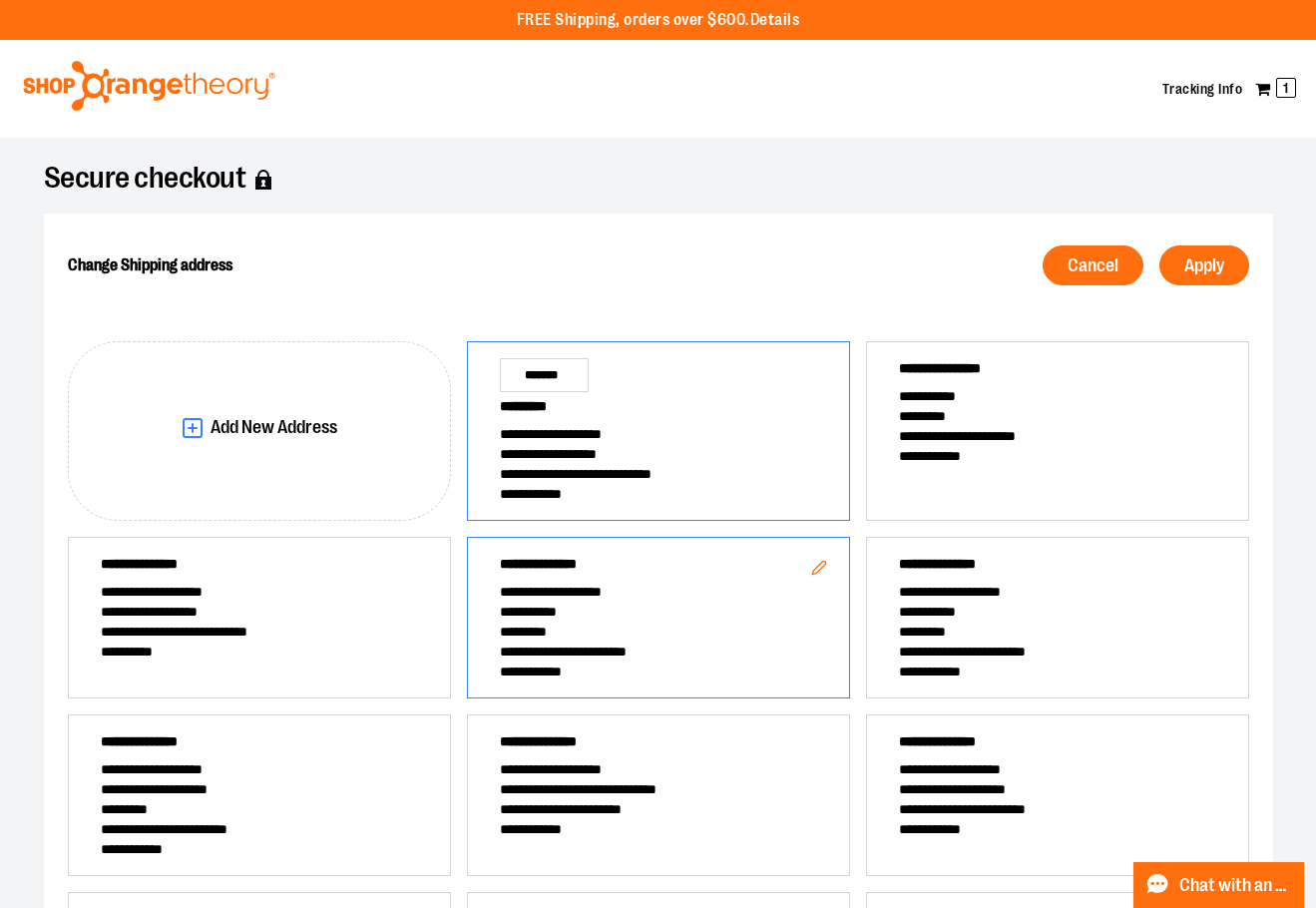 click on "*********" at bounding box center [658, 410] 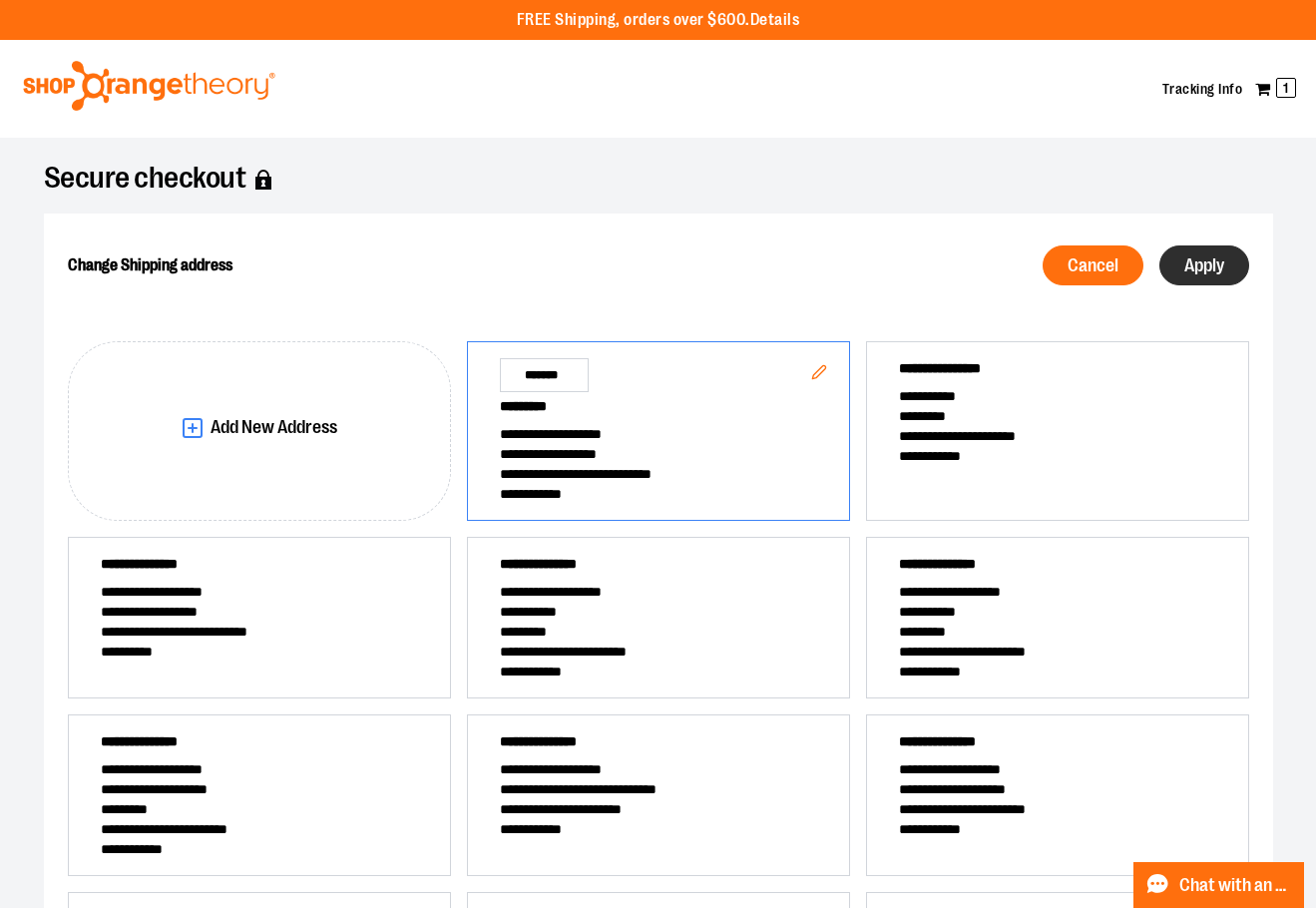click on "Apply" at bounding box center [1204, 265] 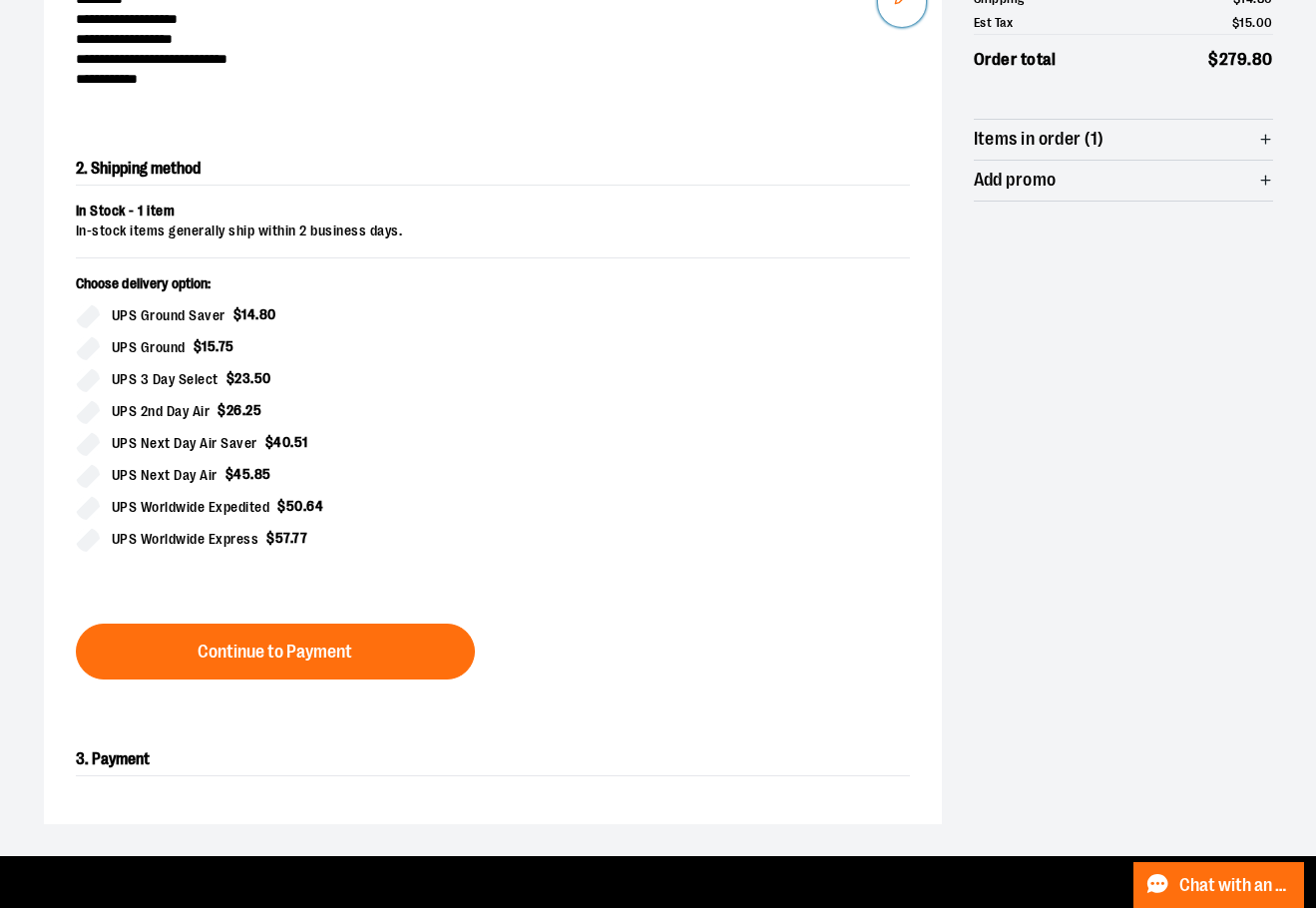 scroll, scrollTop: 340, scrollLeft: 0, axis: vertical 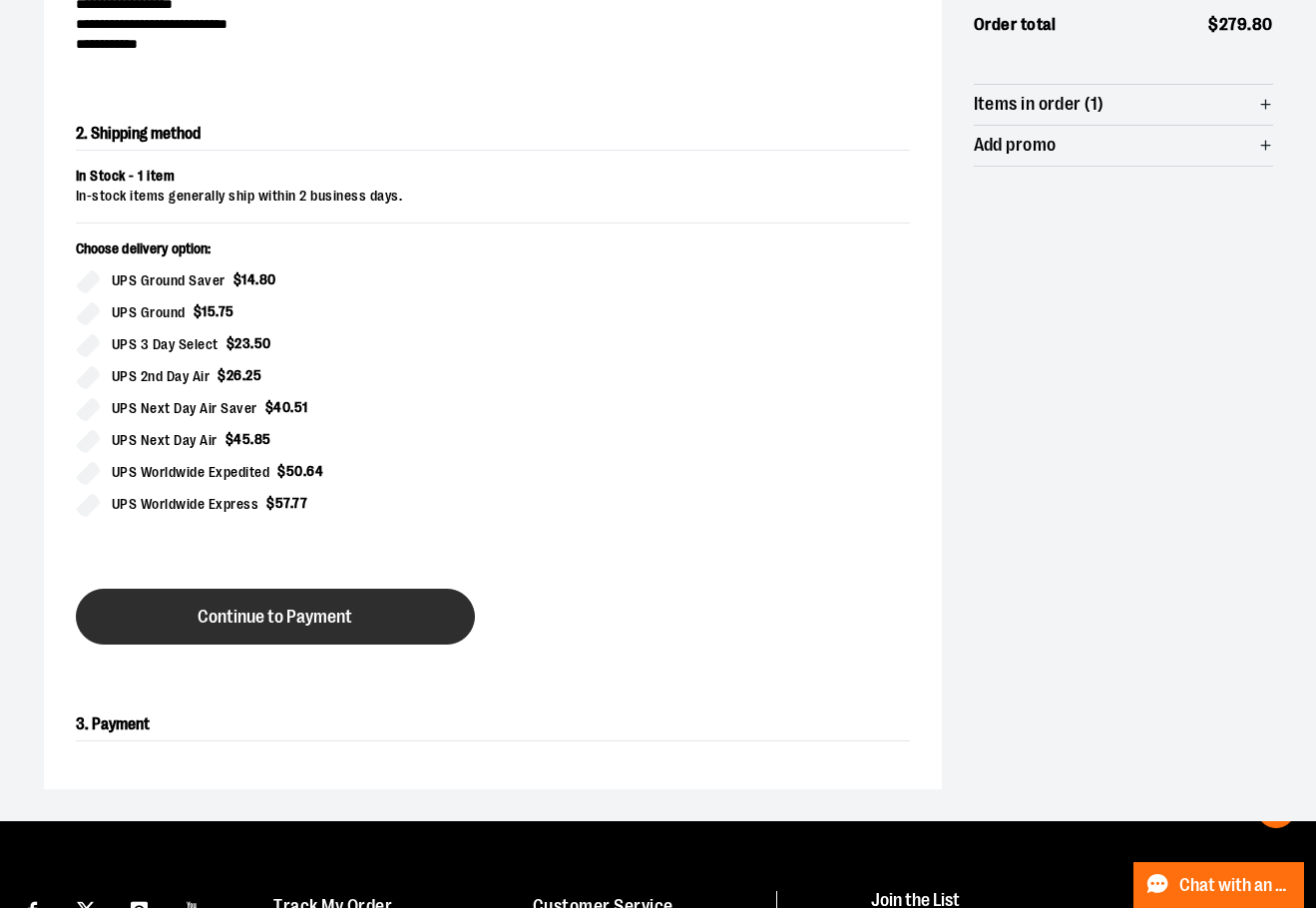 click on "Continue to Payment" at bounding box center (274, 617) 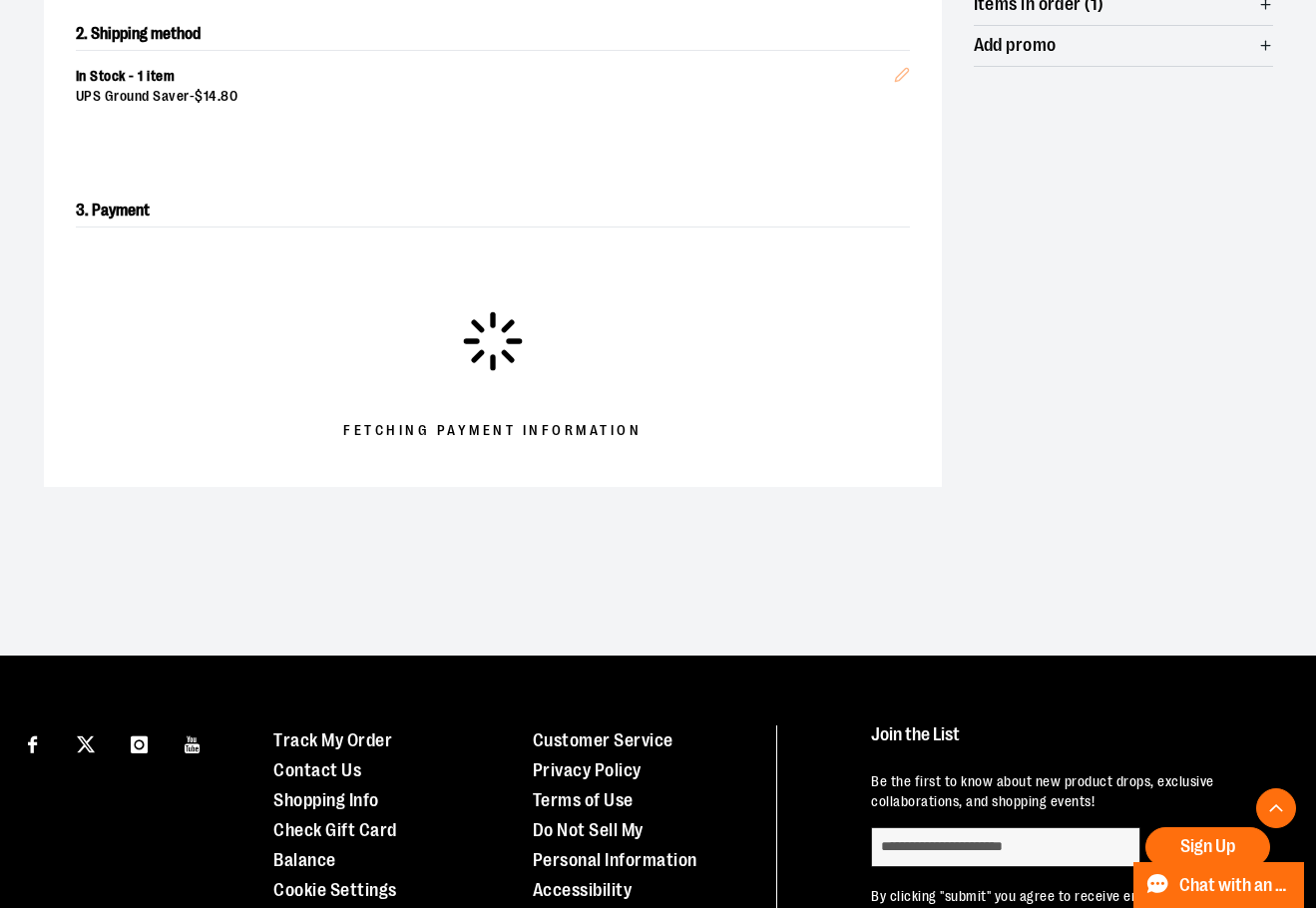 scroll, scrollTop: 340, scrollLeft: 0, axis: vertical 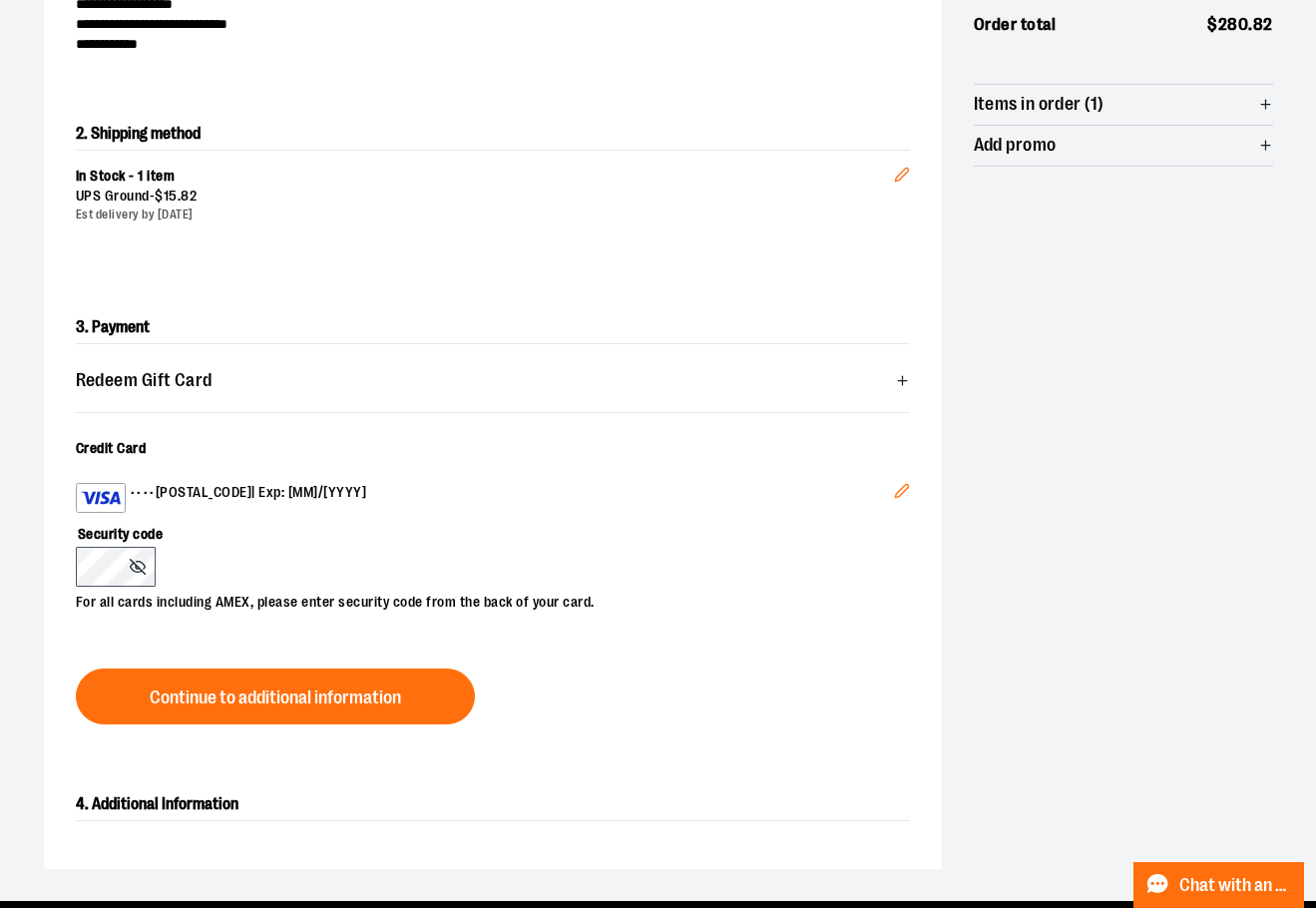 click on "Security code" at bounding box center [483, 530] 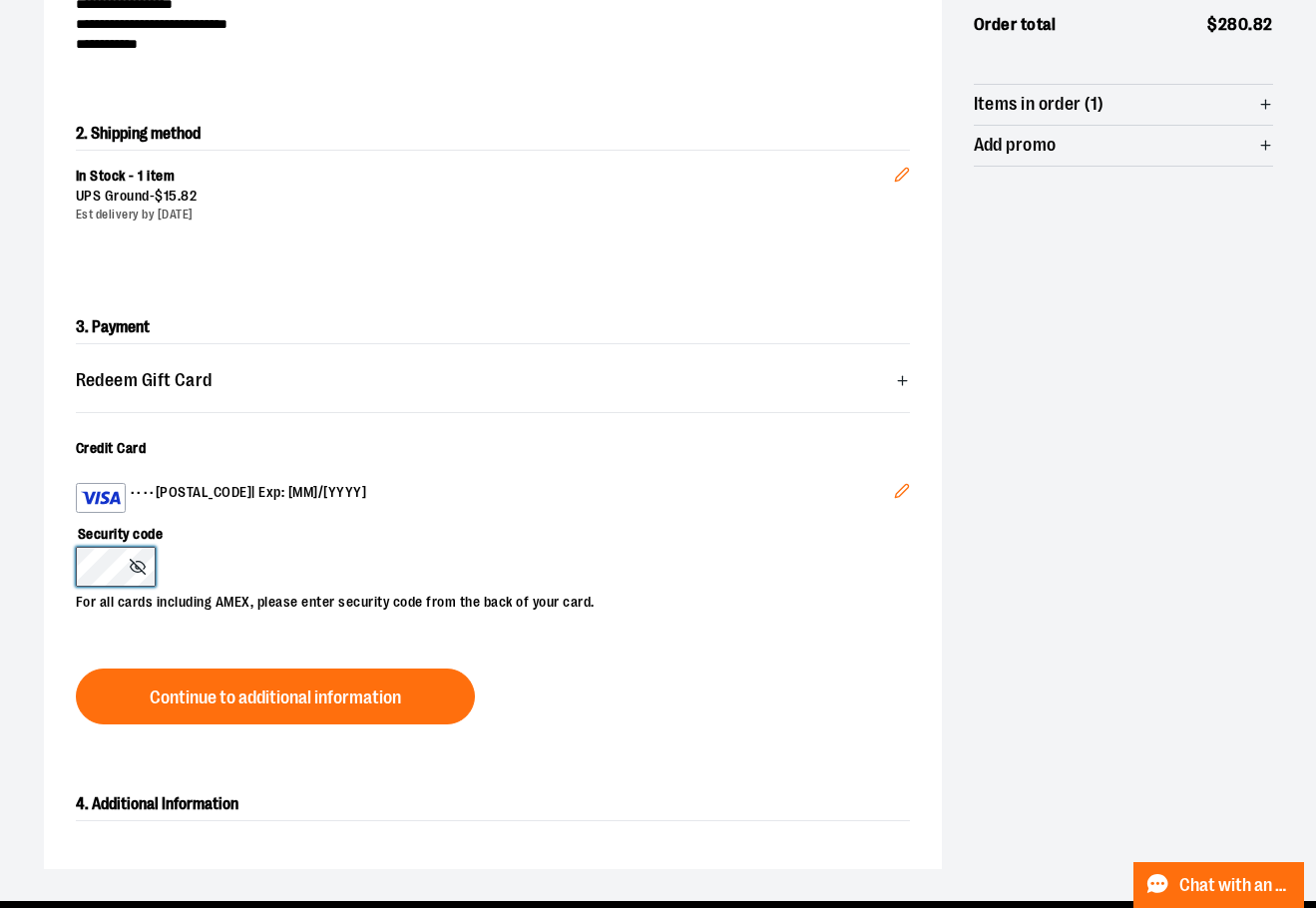 click at bounding box center (116, 567) 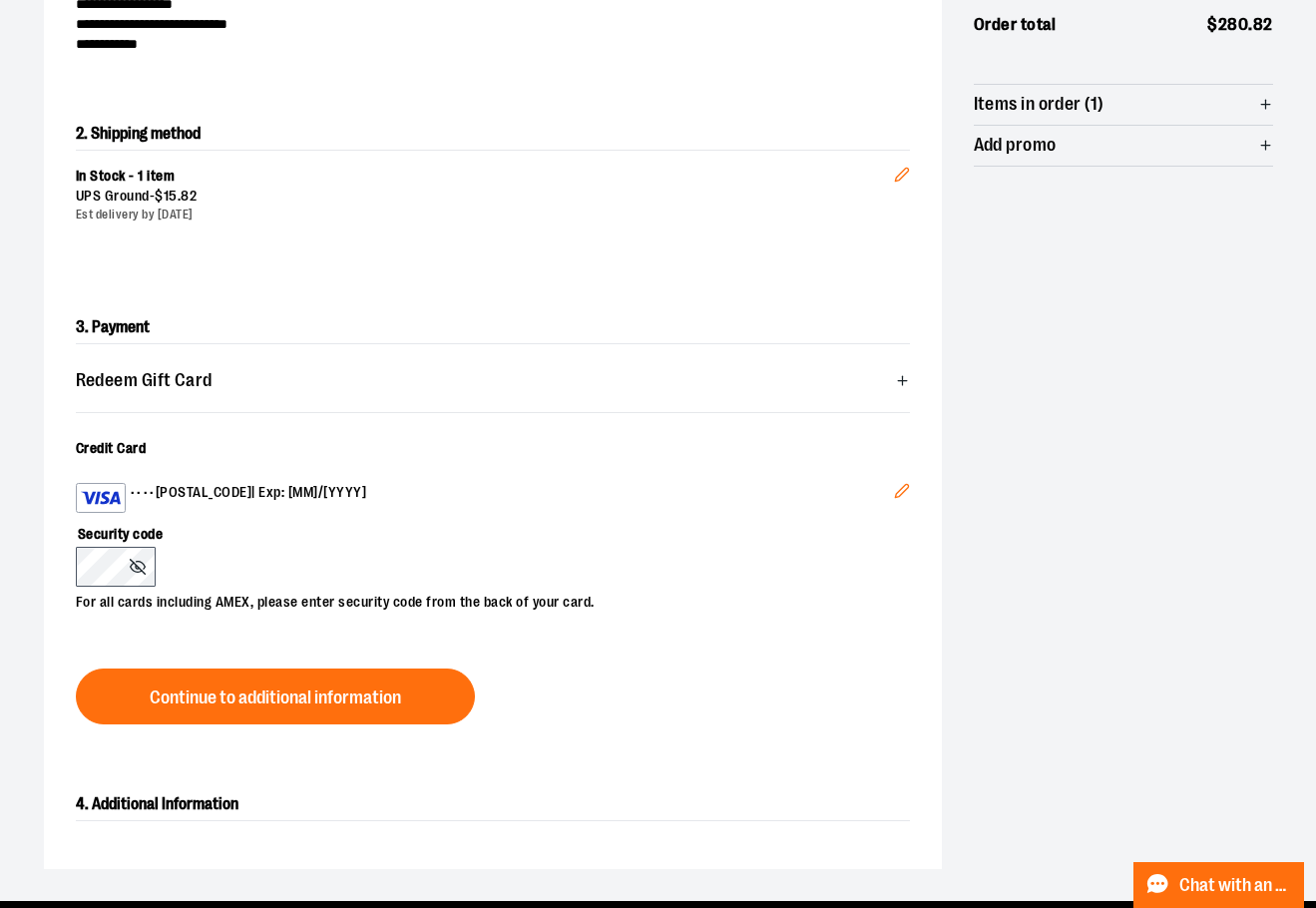 click 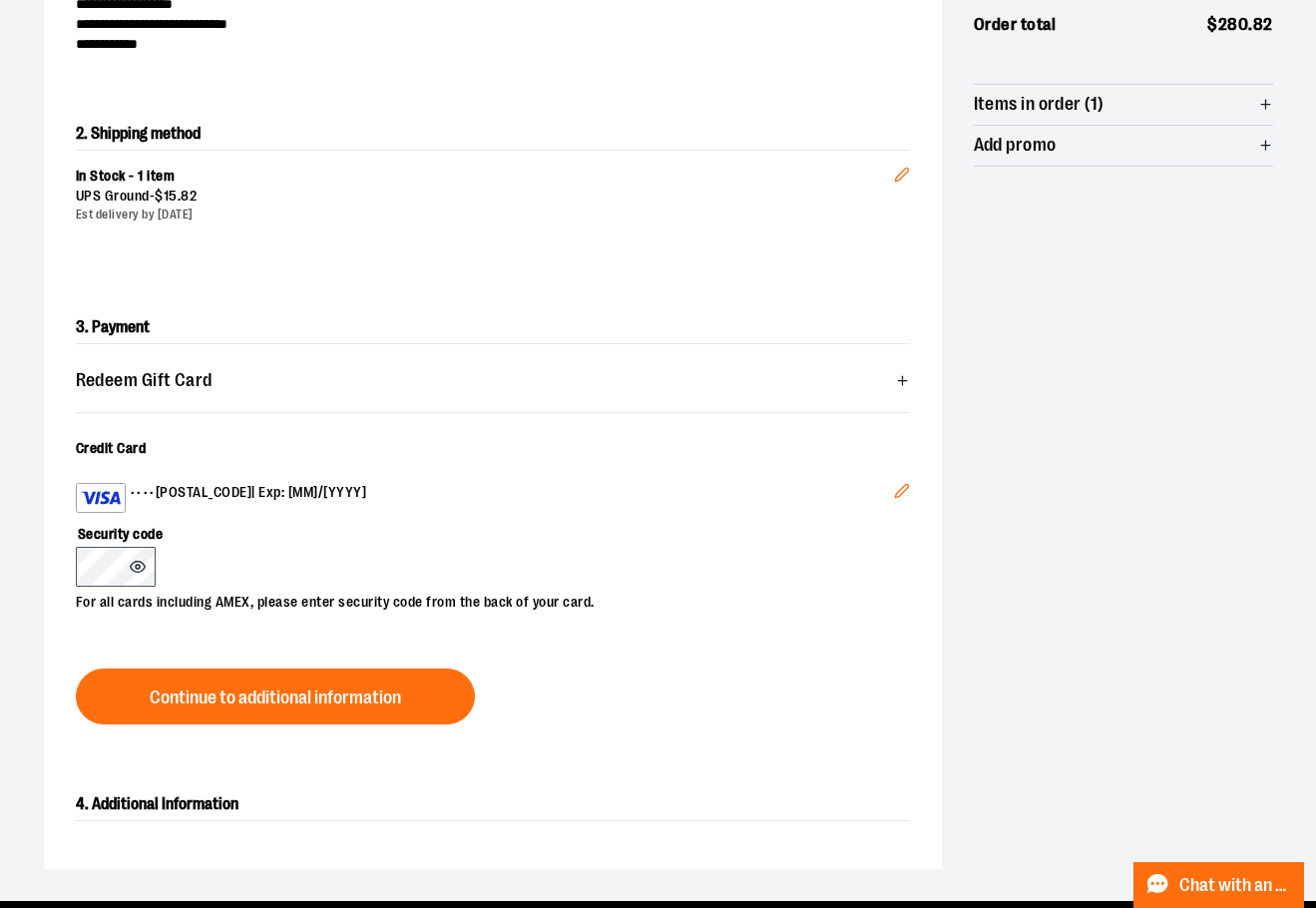click 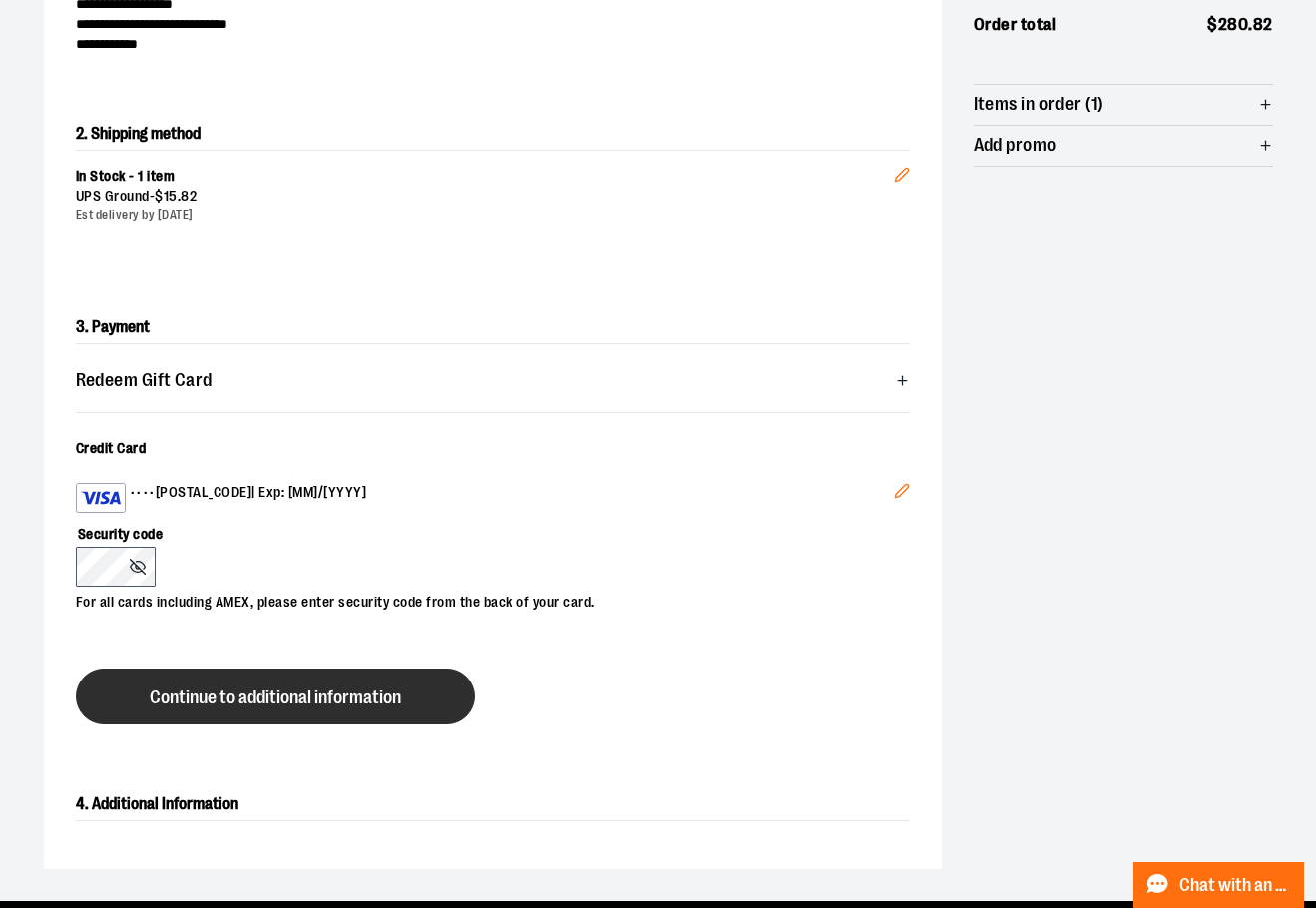 click on "Continue to additional information" at bounding box center (275, 697) 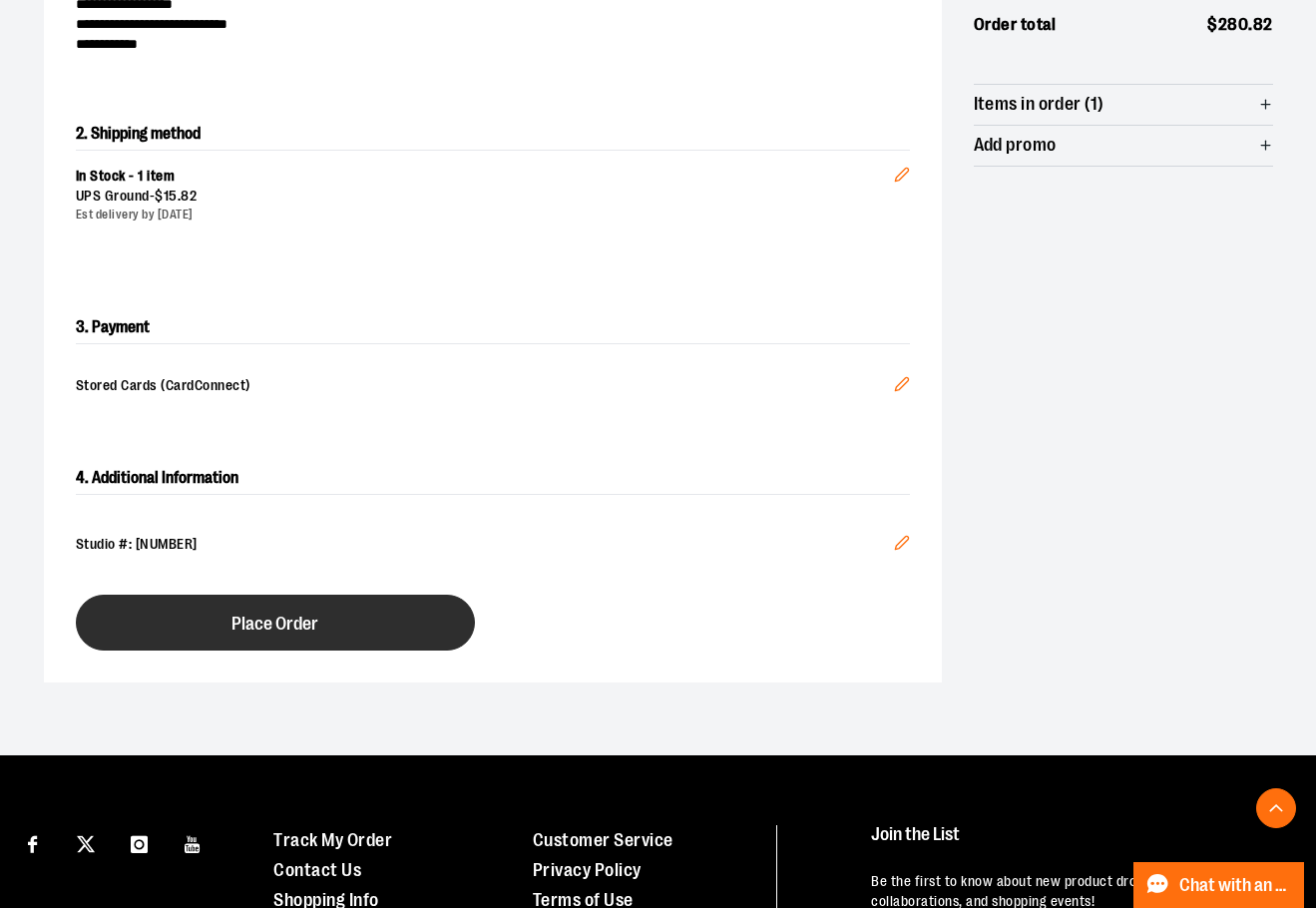 click on "Place Order" at bounding box center (275, 623) 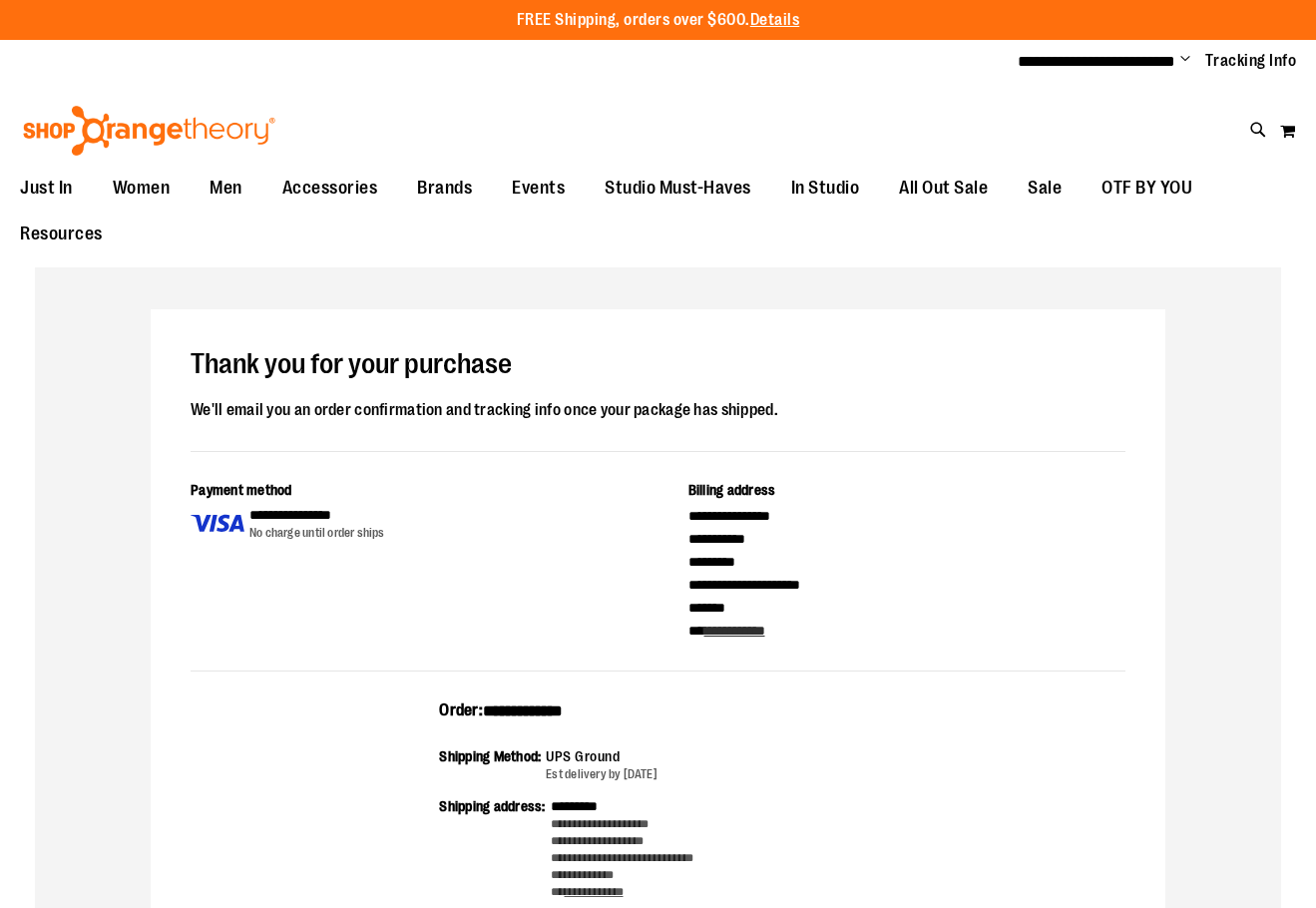 scroll, scrollTop: 0, scrollLeft: 0, axis: both 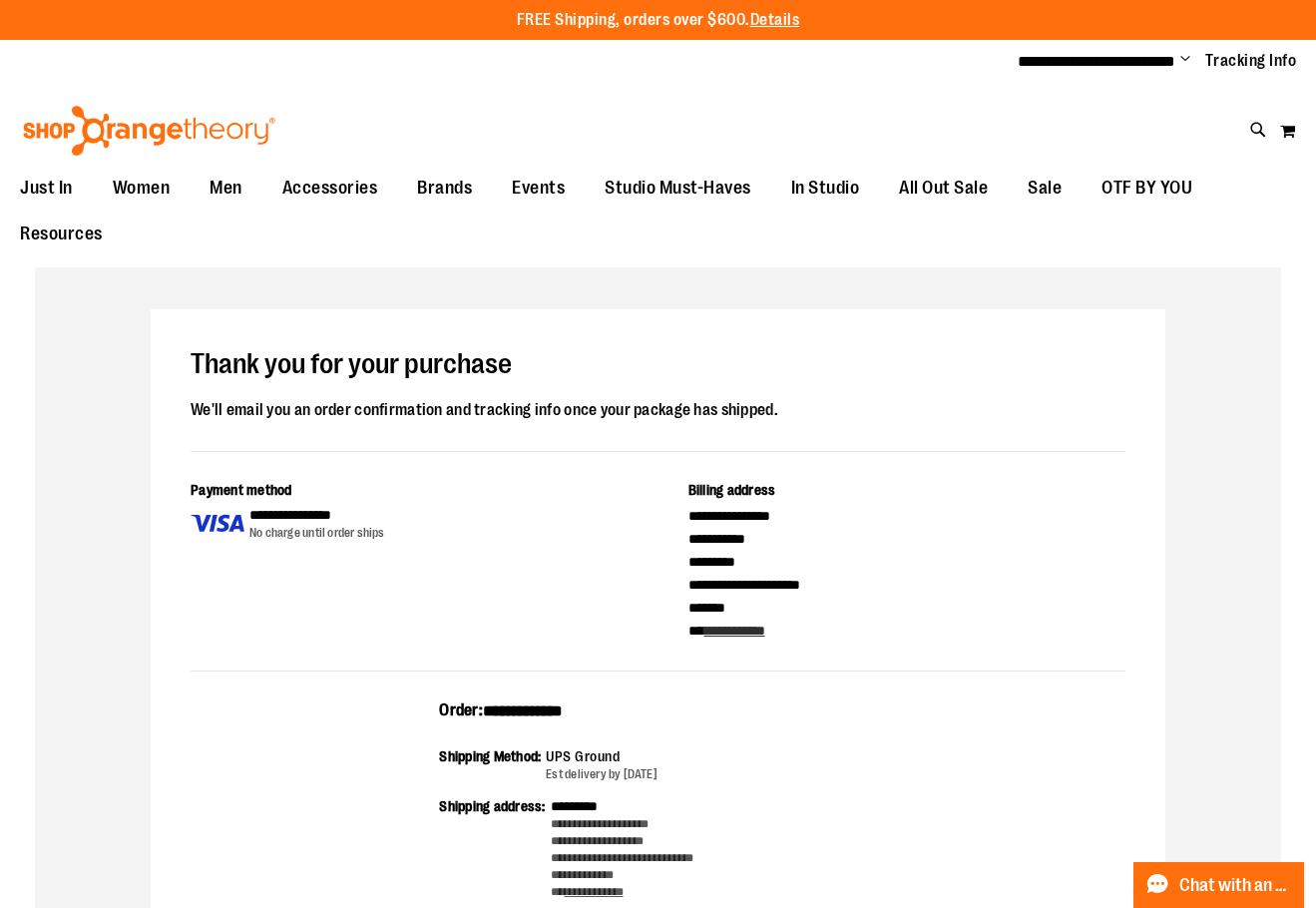 click on "Change" at bounding box center [1185, 60] 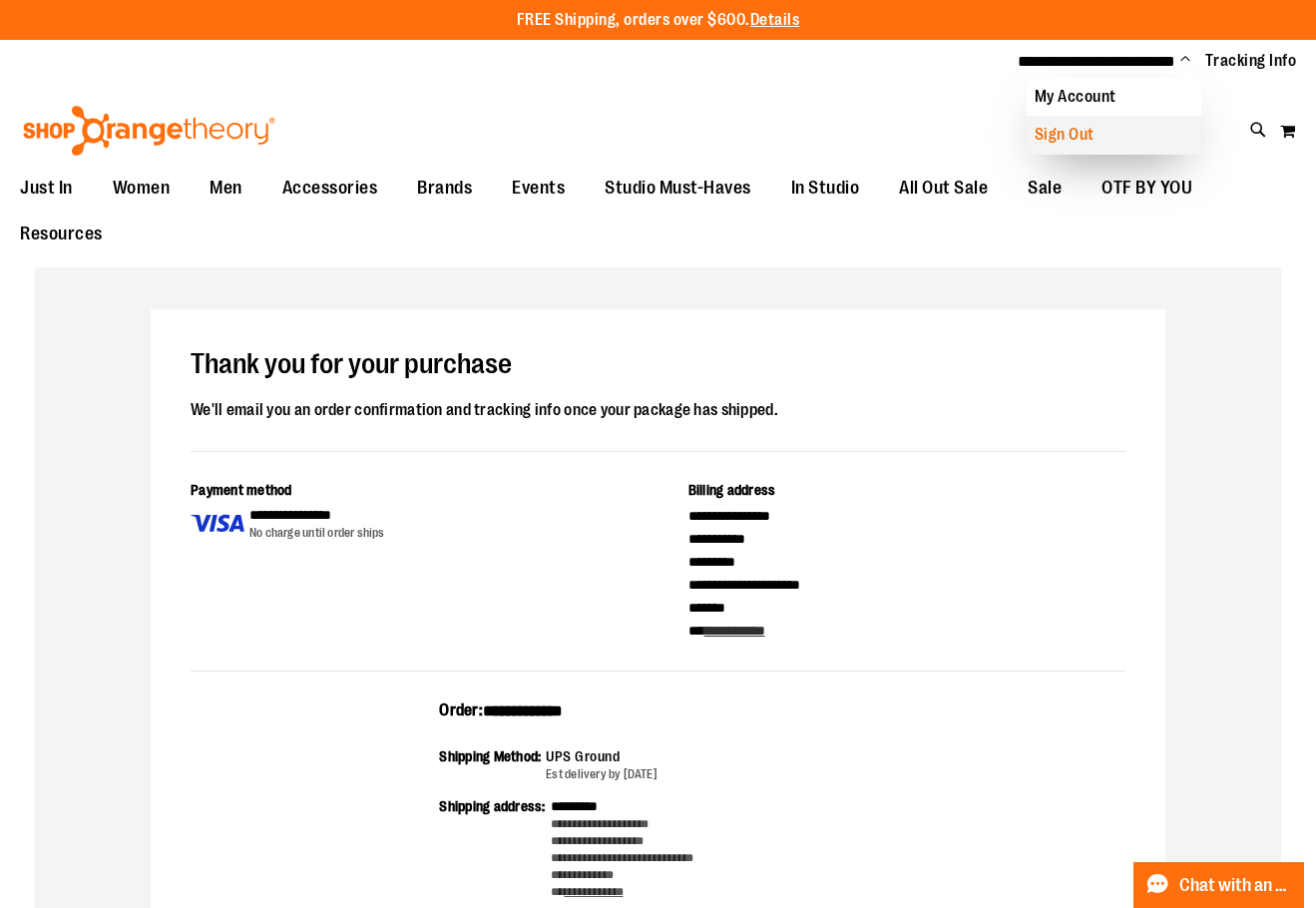 click on "Sign Out" at bounding box center (1113, 135) 